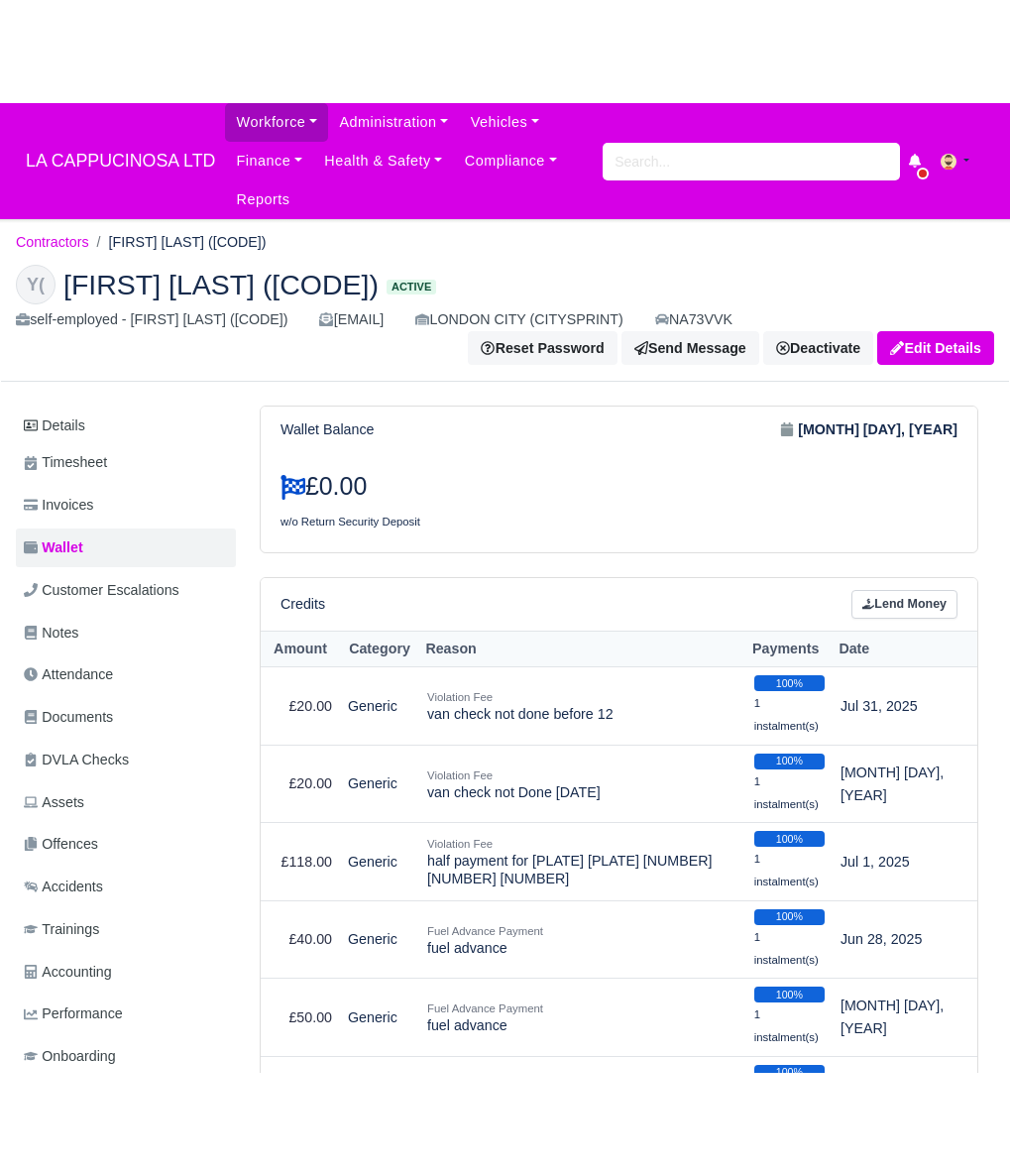 scroll, scrollTop: 0, scrollLeft: 0, axis: both 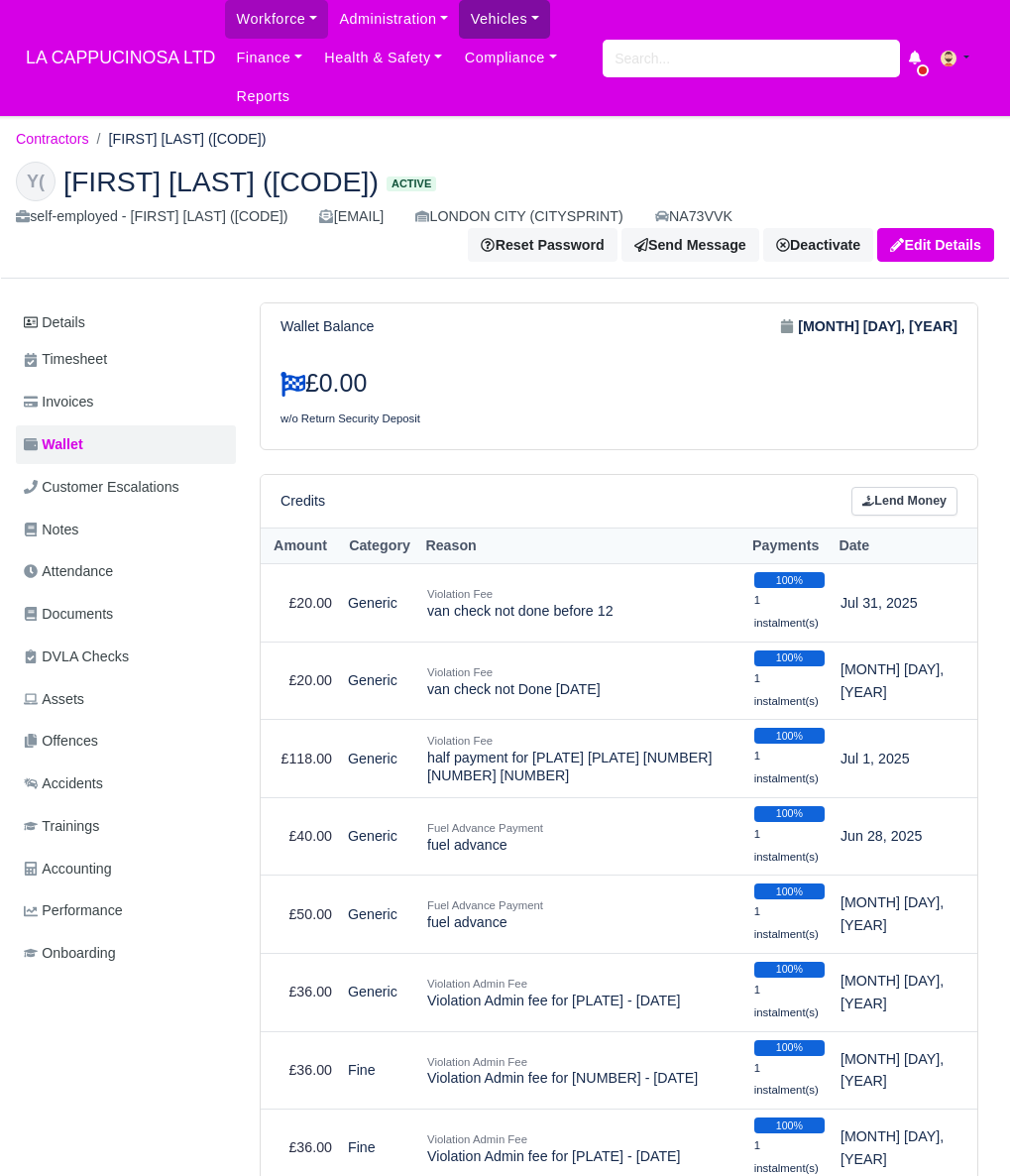 click on "Vehicles" at bounding box center [505, 19] 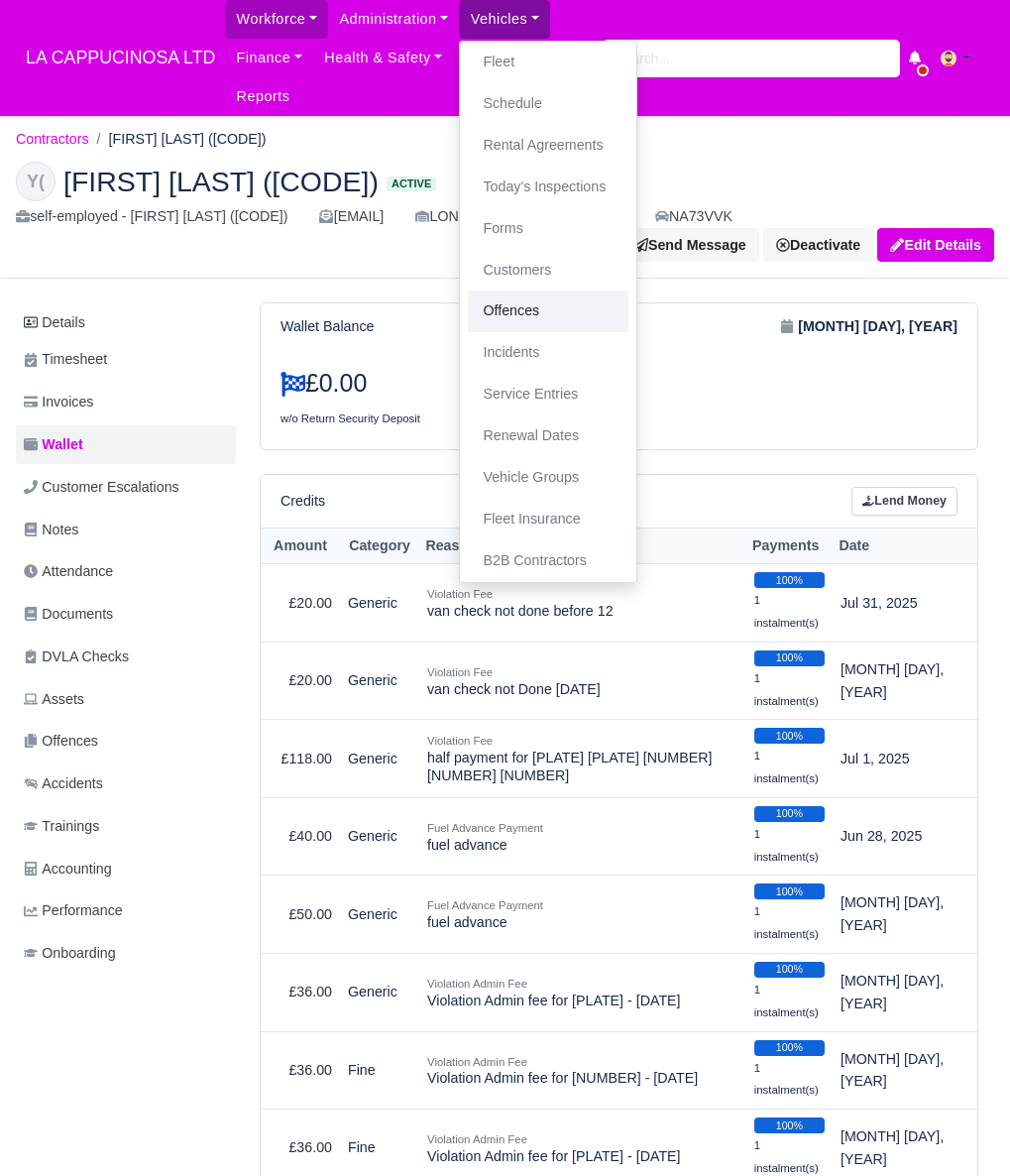 click on "Offences" at bounding box center (548, 311) 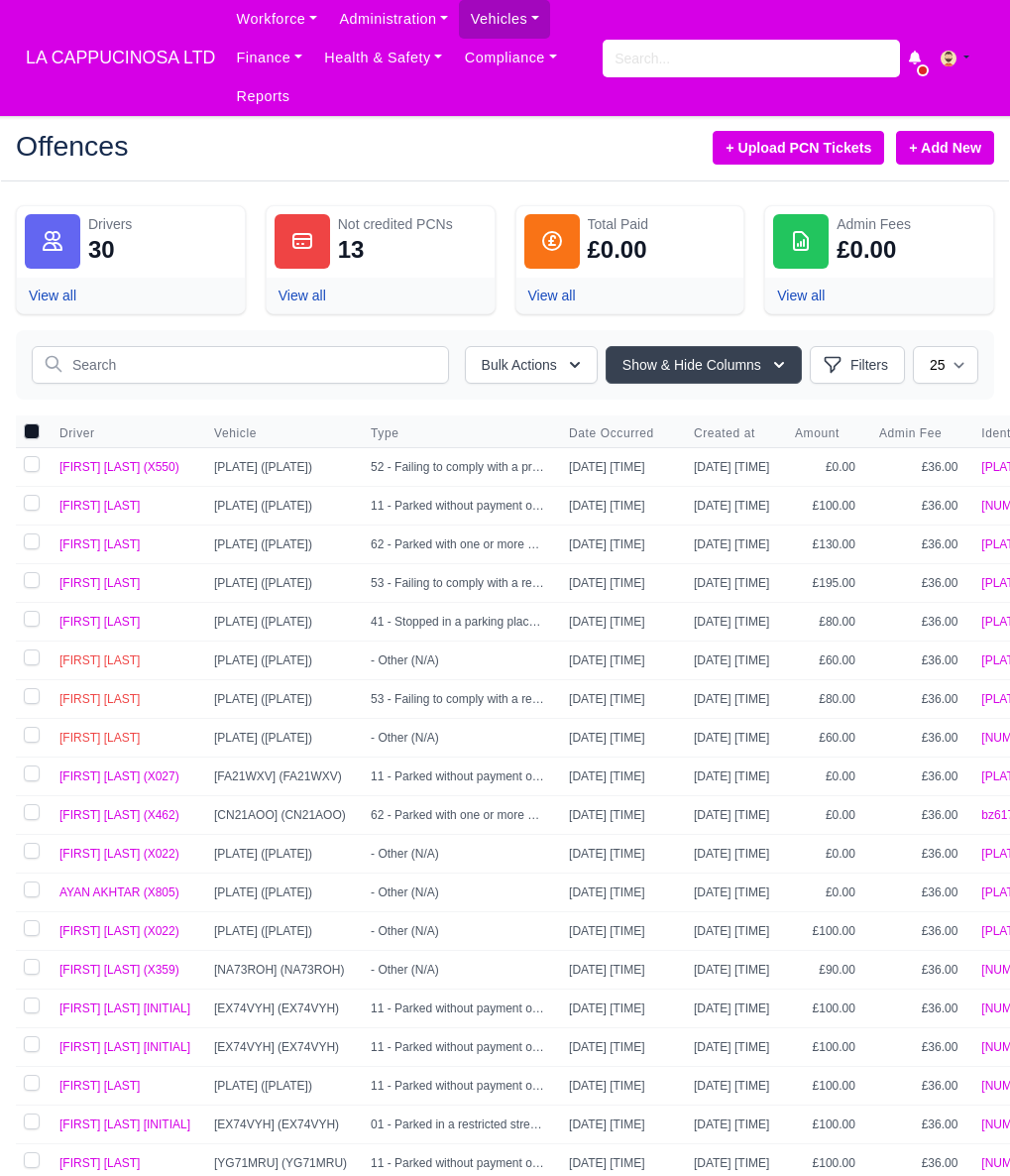 scroll, scrollTop: 0, scrollLeft: 0, axis: both 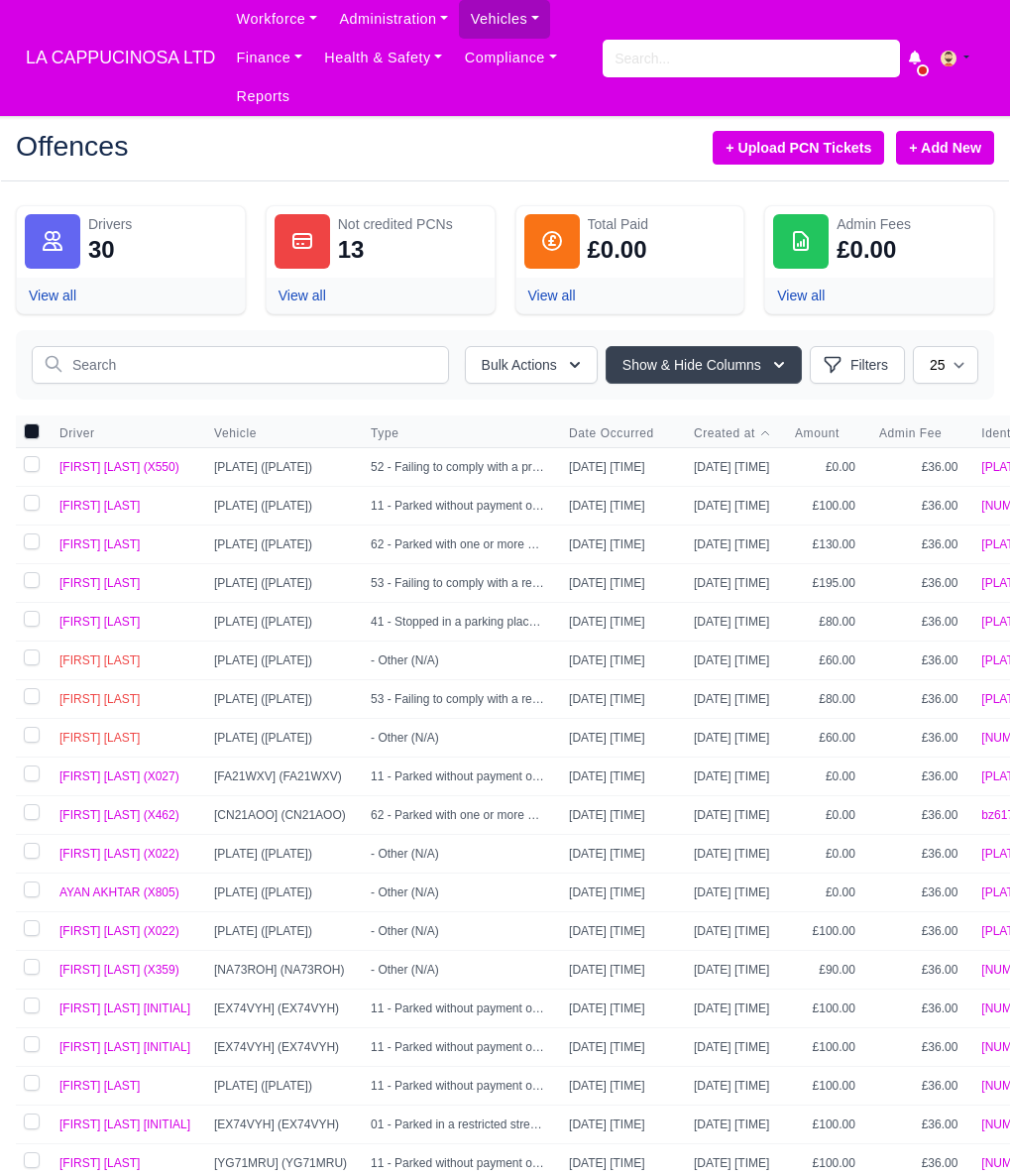 click 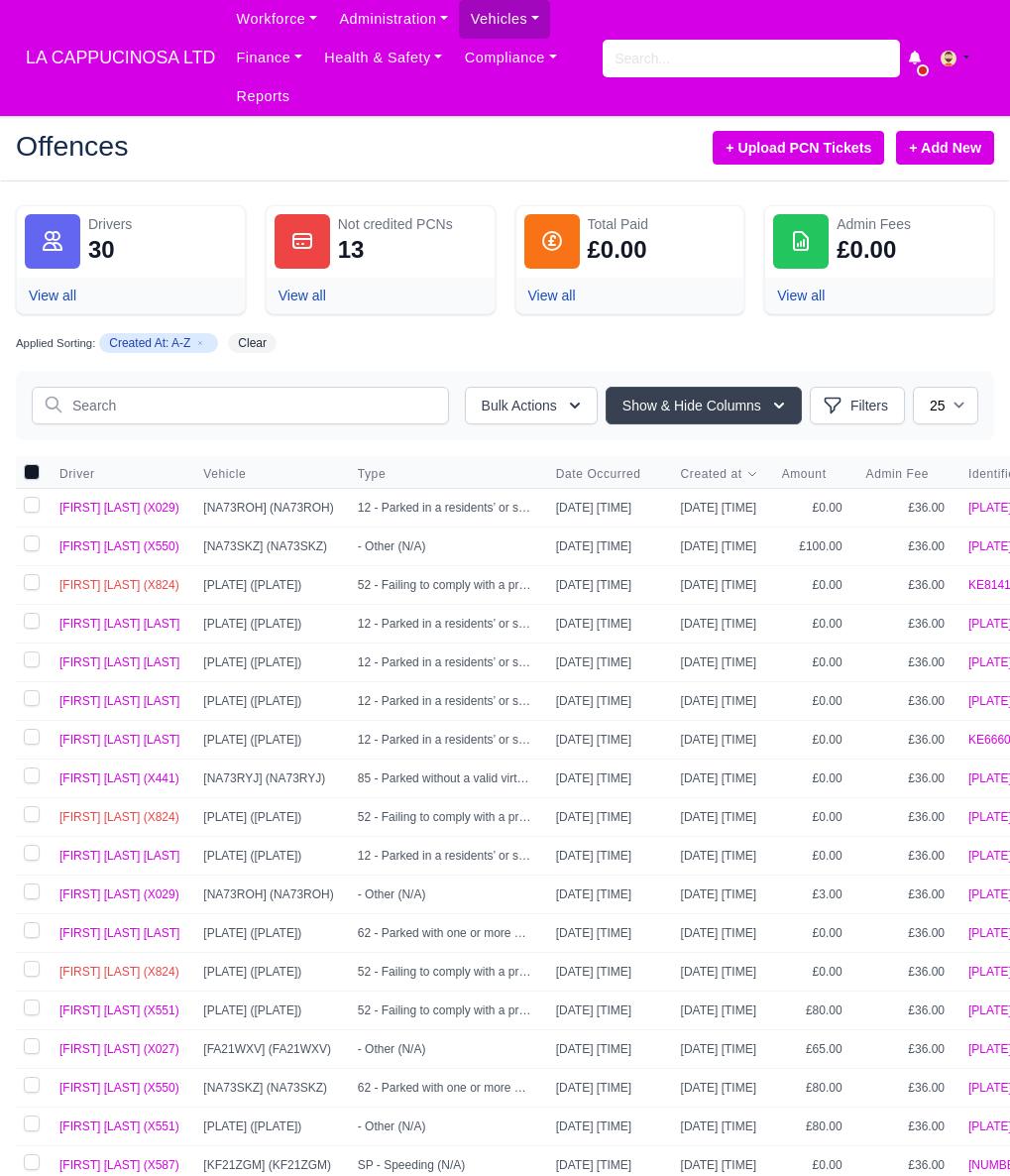 click on "Created at" at bounding box center [712, 474] 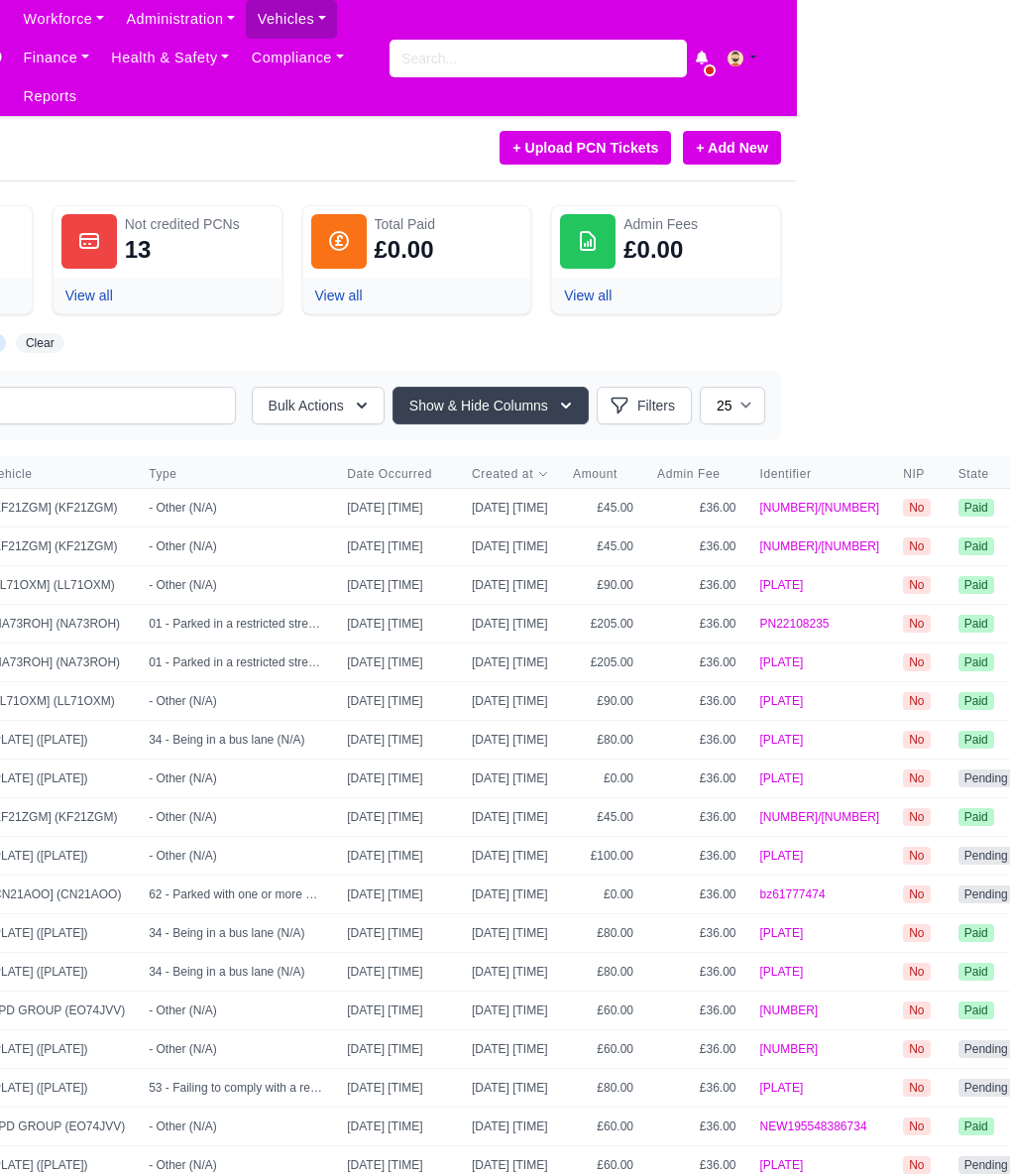 scroll, scrollTop: 0, scrollLeft: 231, axis: horizontal 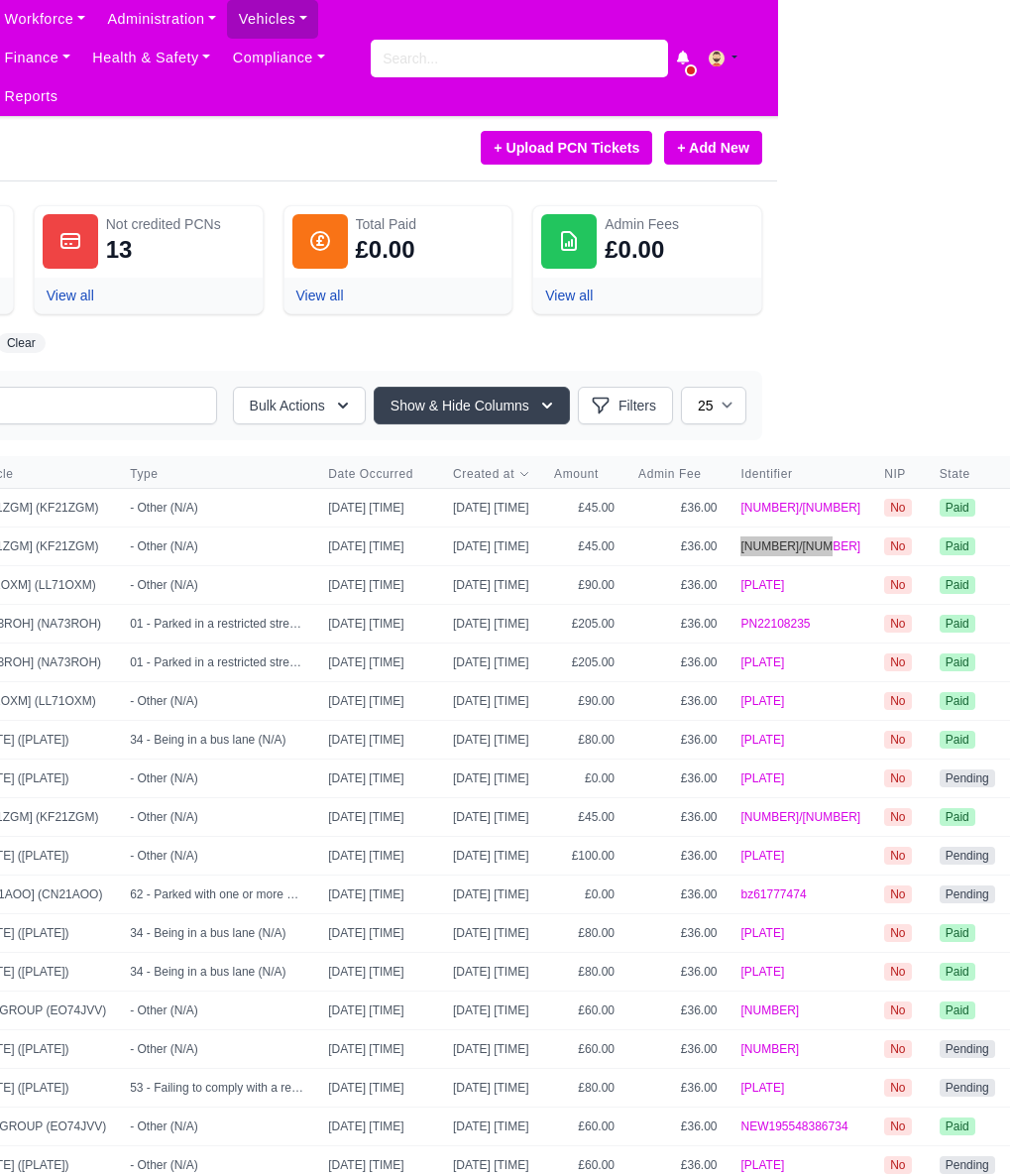 click on "138766/843722" at bounding box center (800, 546) 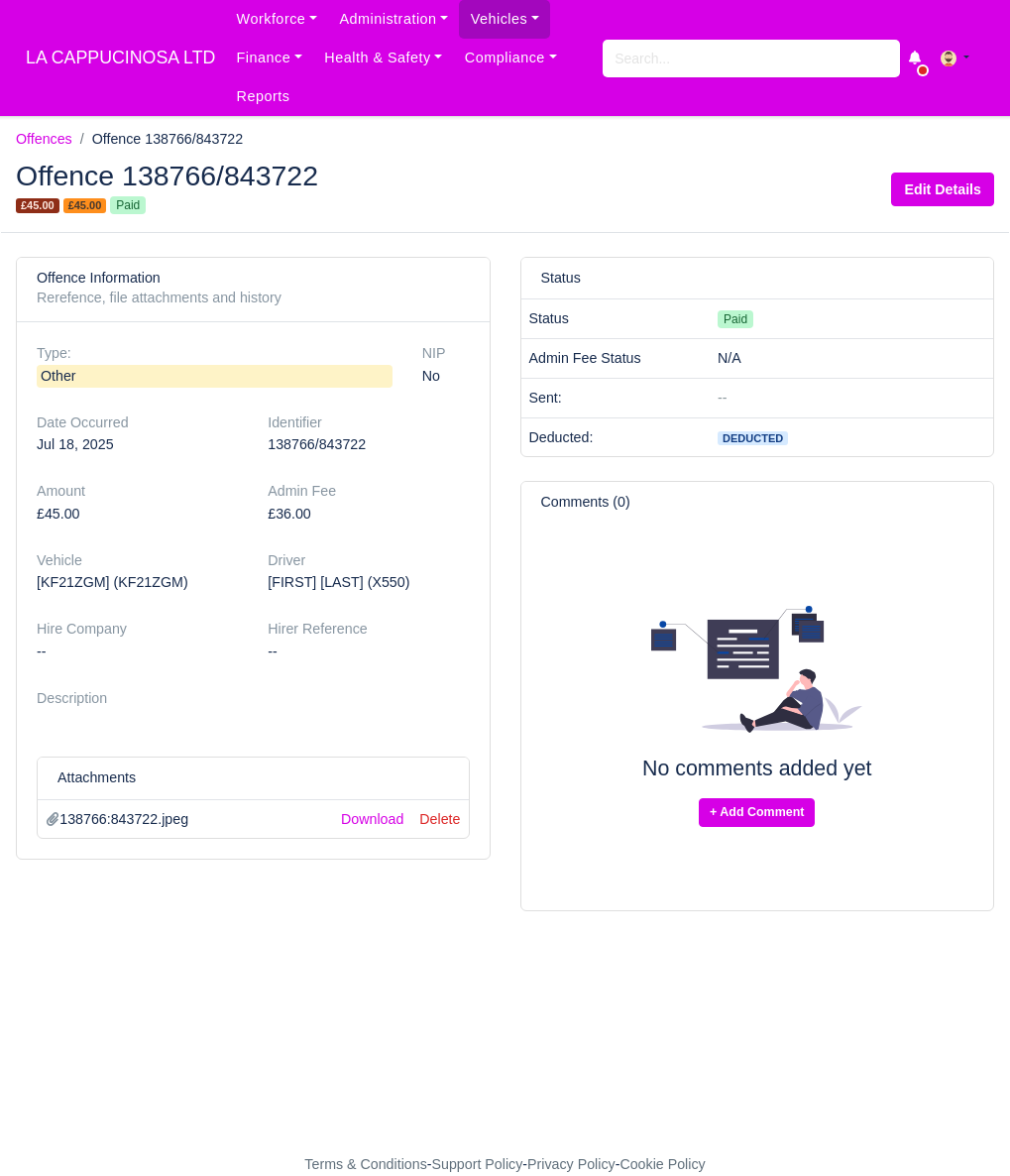 scroll, scrollTop: 0, scrollLeft: 0, axis: both 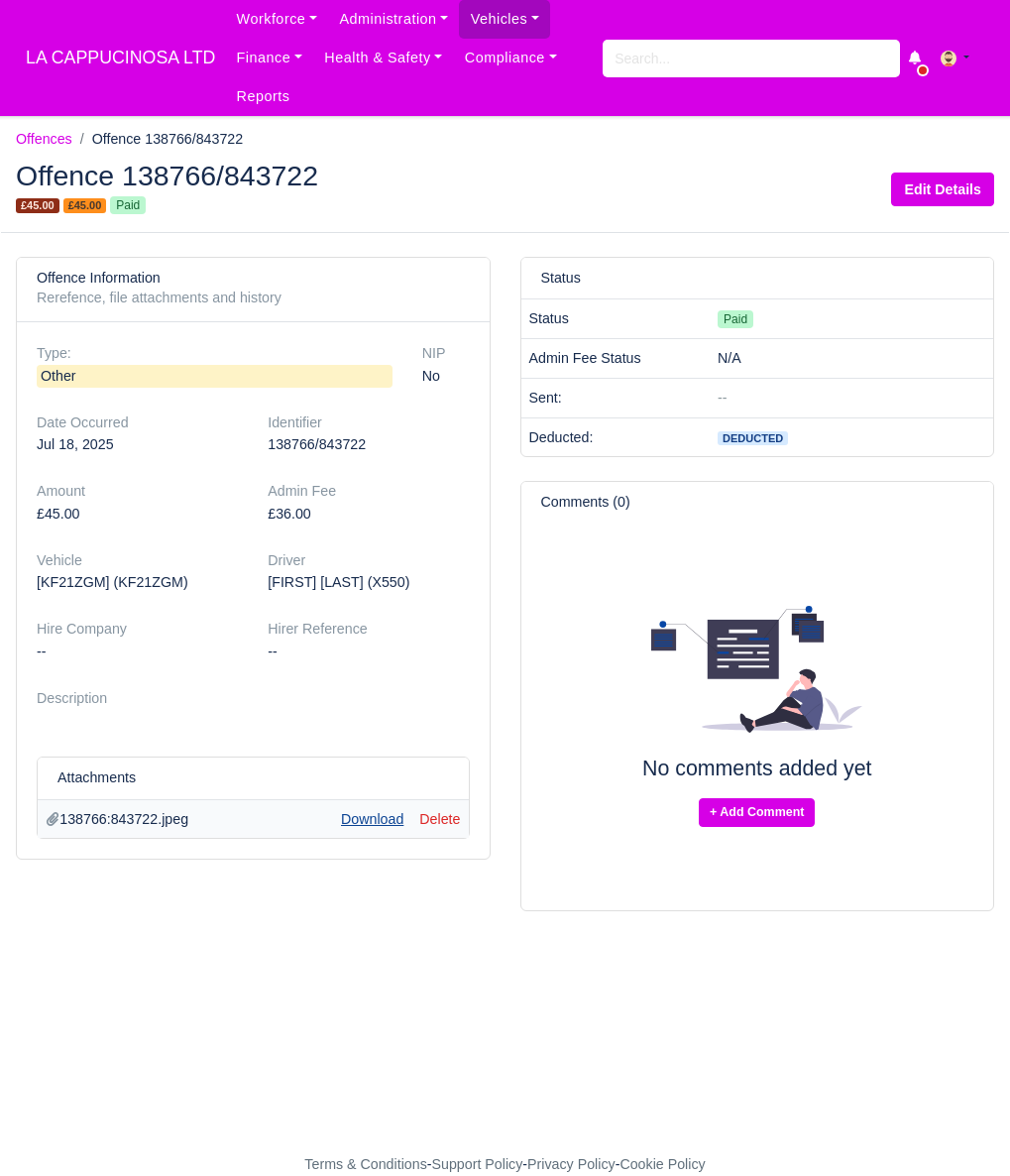 click on "Download" at bounding box center [372, 819] 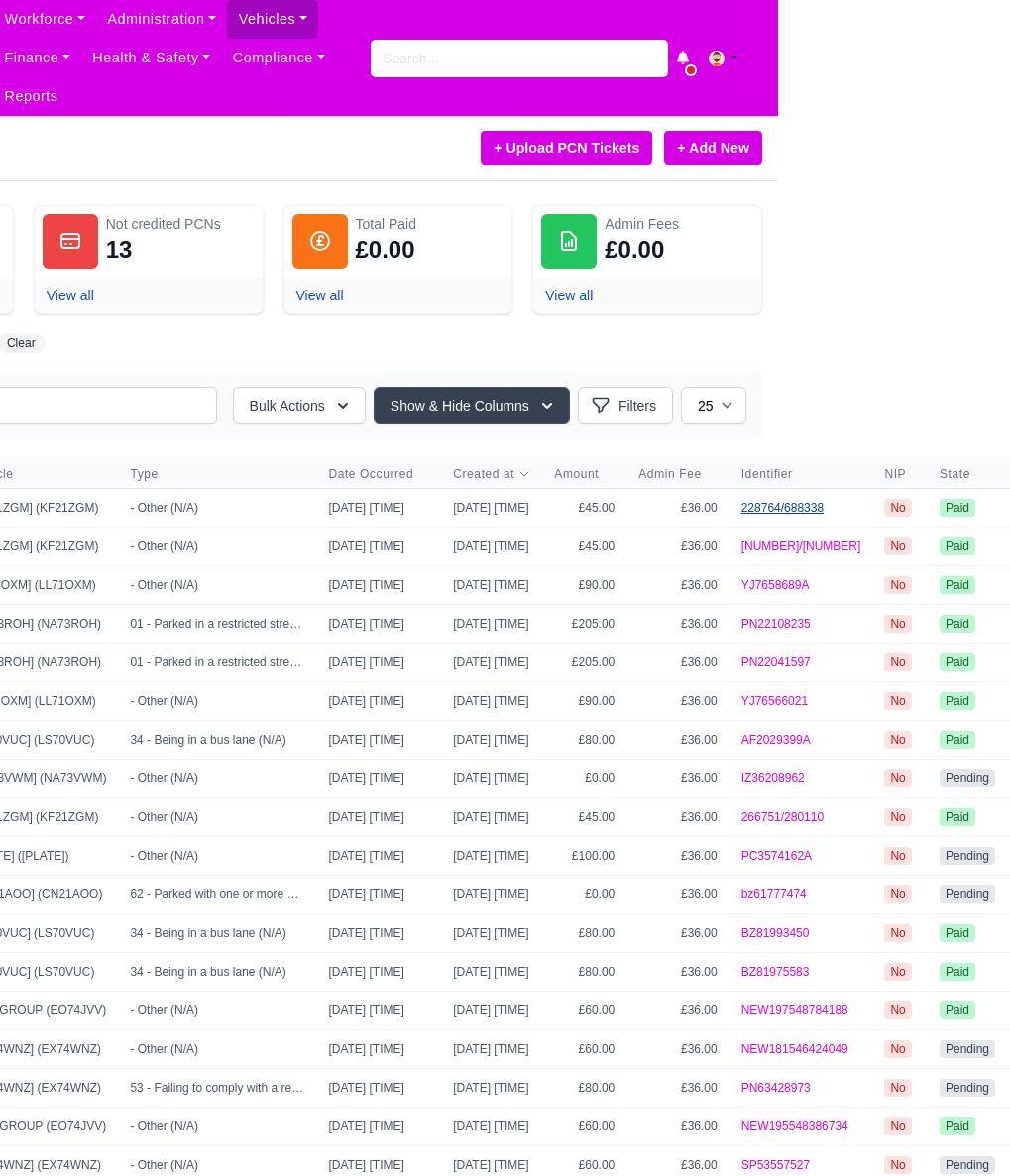 scroll, scrollTop: 0, scrollLeft: 232, axis: horizontal 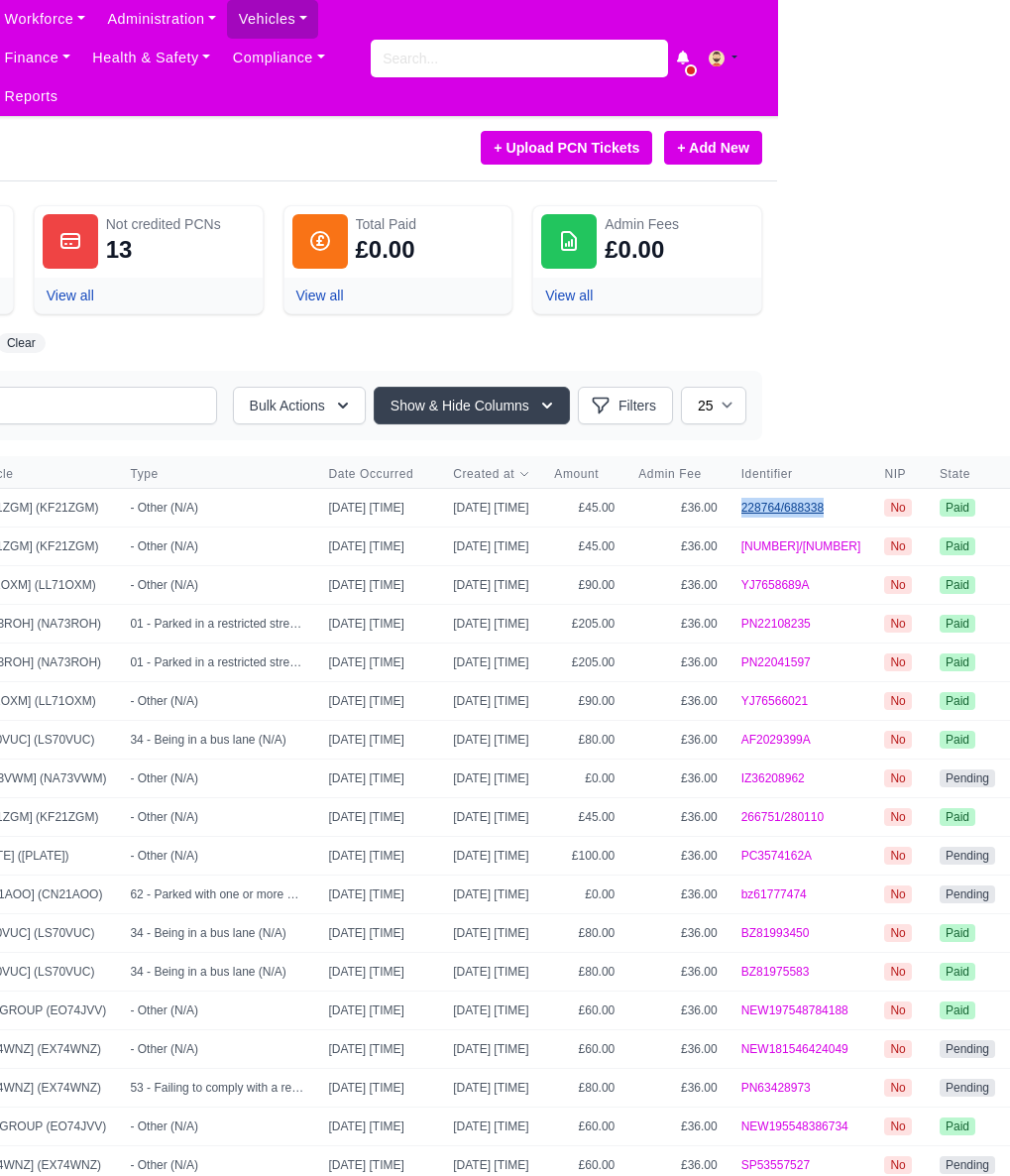 drag, startPoint x: 816, startPoint y: 507, endPoint x: 910, endPoint y: 506, distance: 94.005319 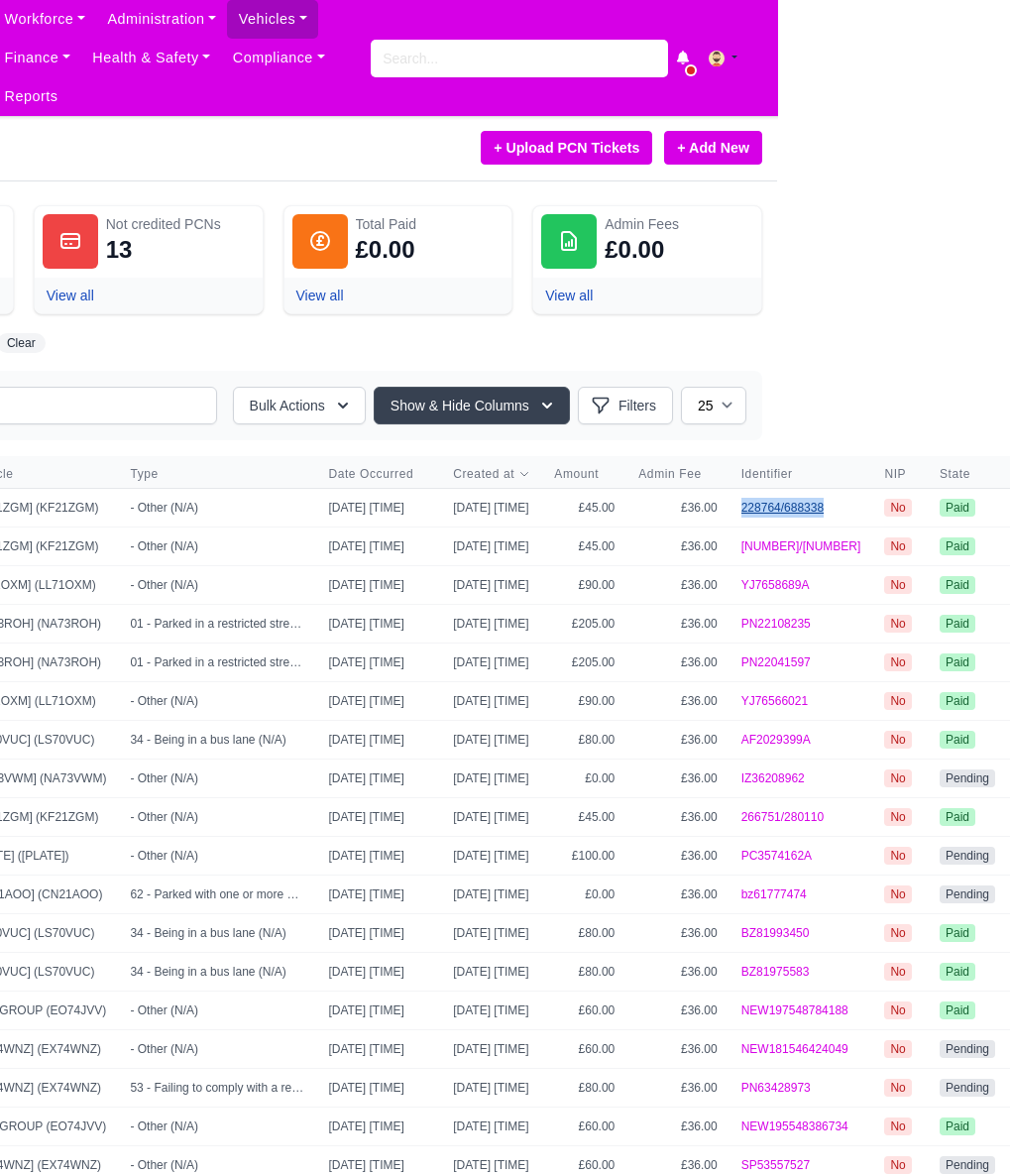 click on "228764/688338" at bounding box center [801, 507] 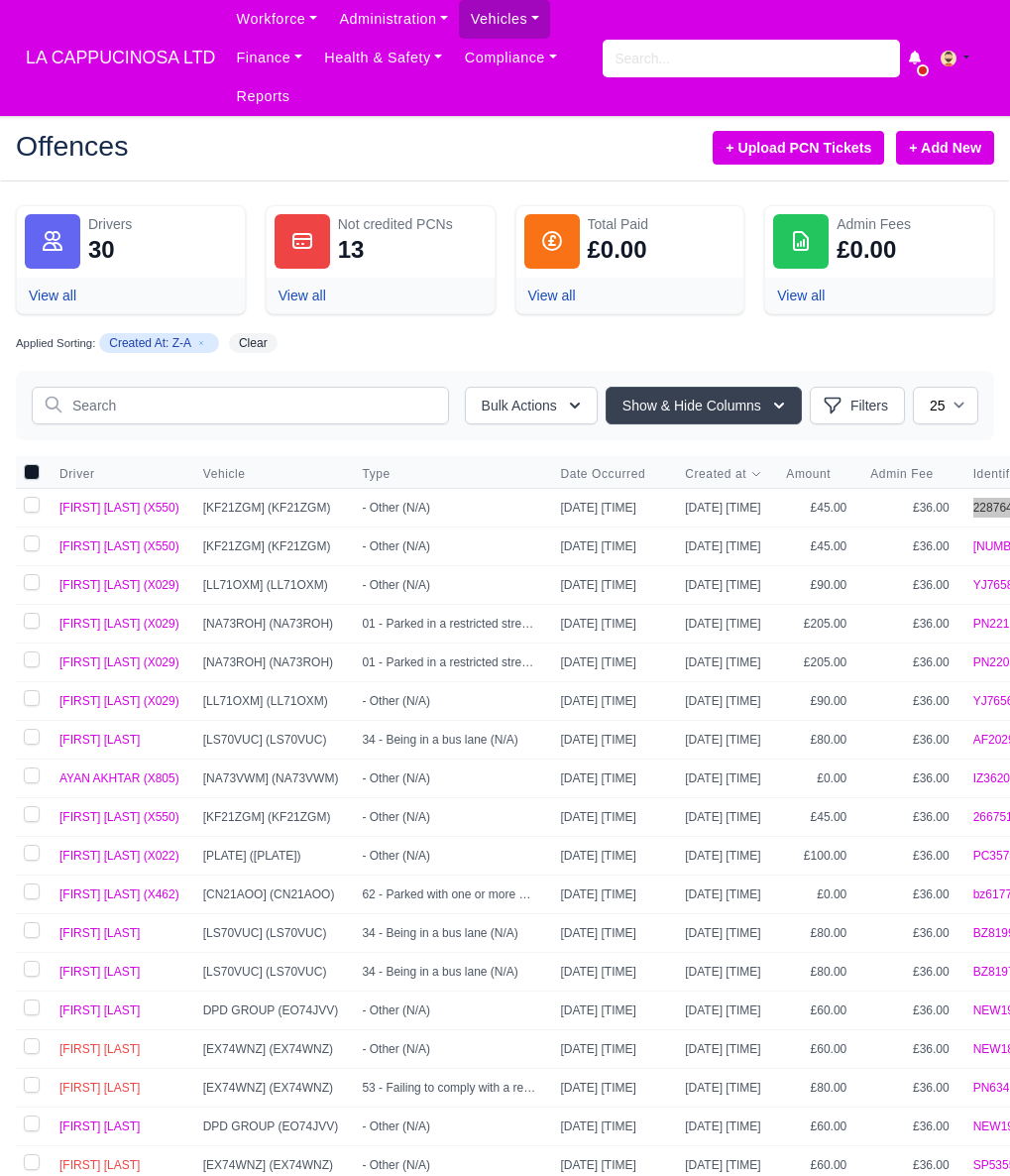 scroll, scrollTop: 0, scrollLeft: 0, axis: both 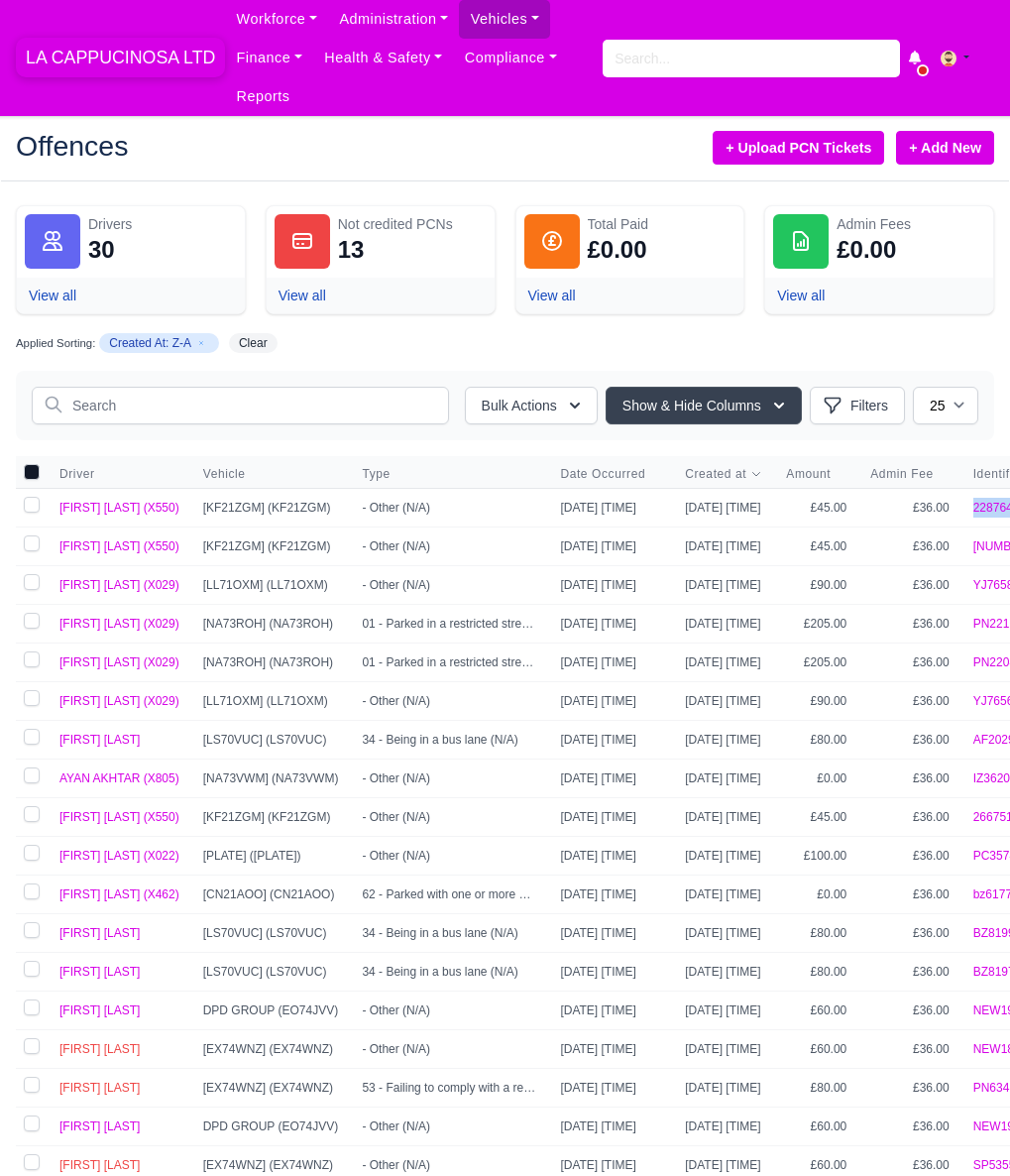 click on "LA CAPPUCINOSA LTD" at bounding box center [120, 58] 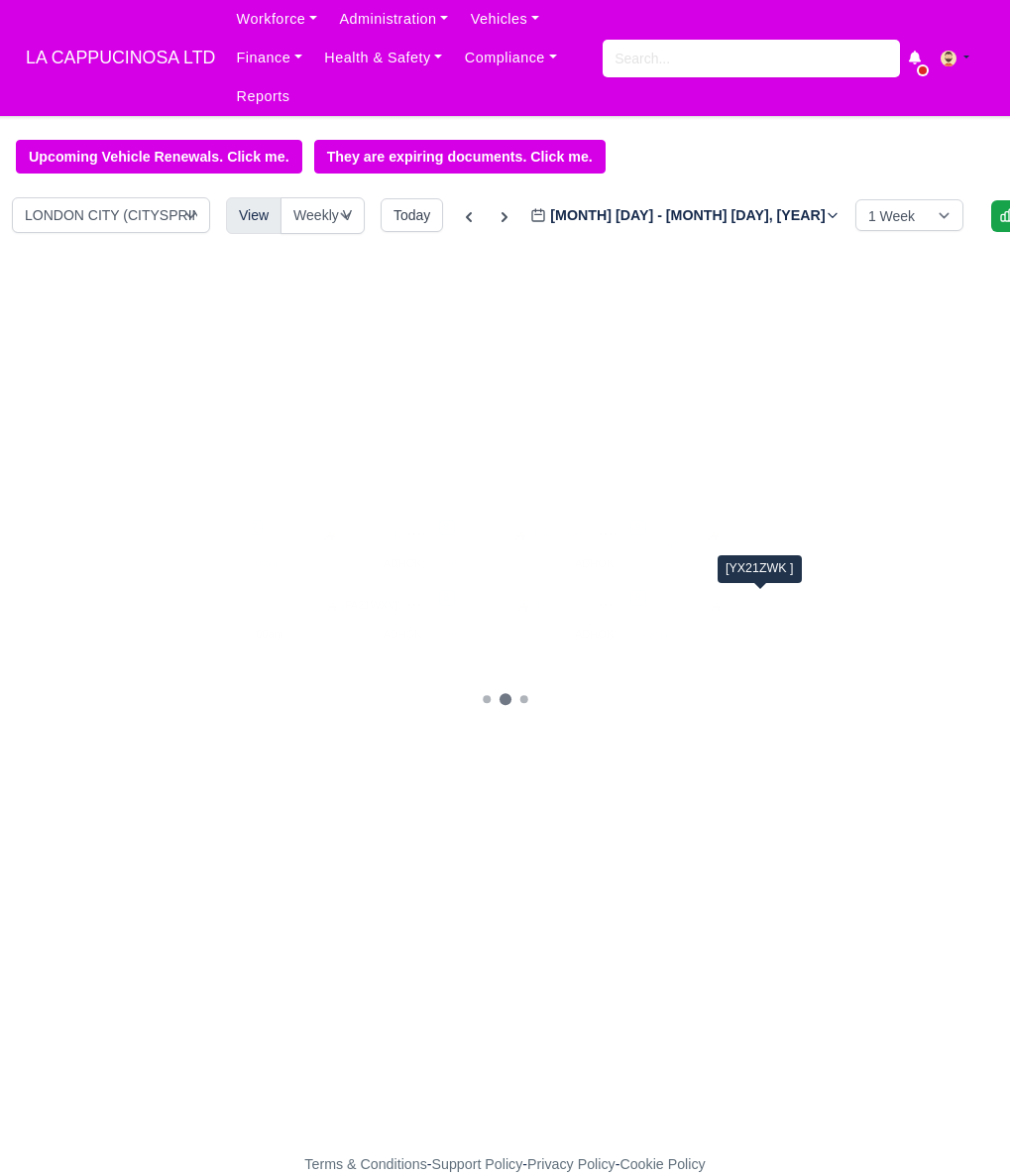 scroll, scrollTop: 0, scrollLeft: 0, axis: both 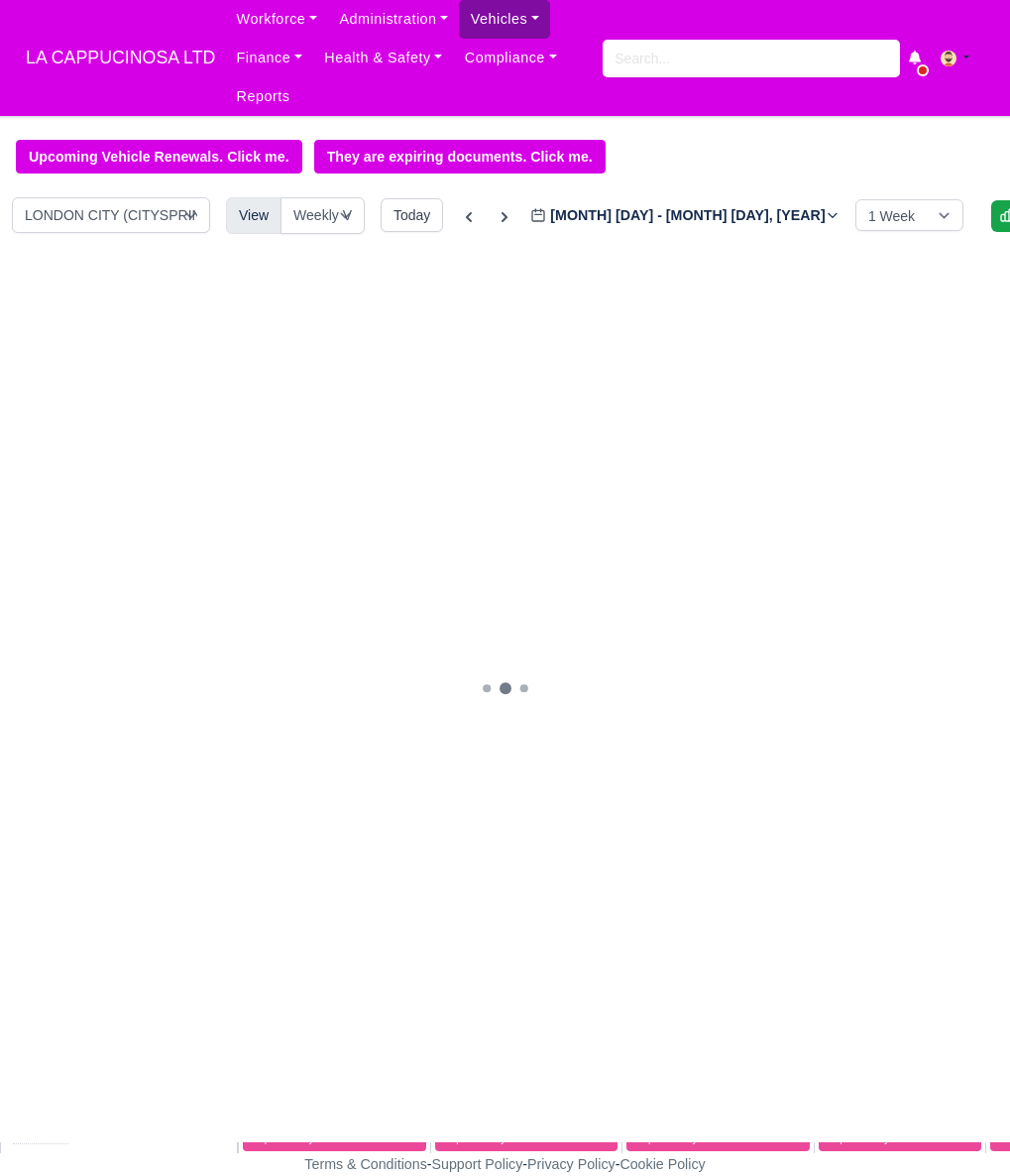 click on "Vehicles" at bounding box center [505, 19] 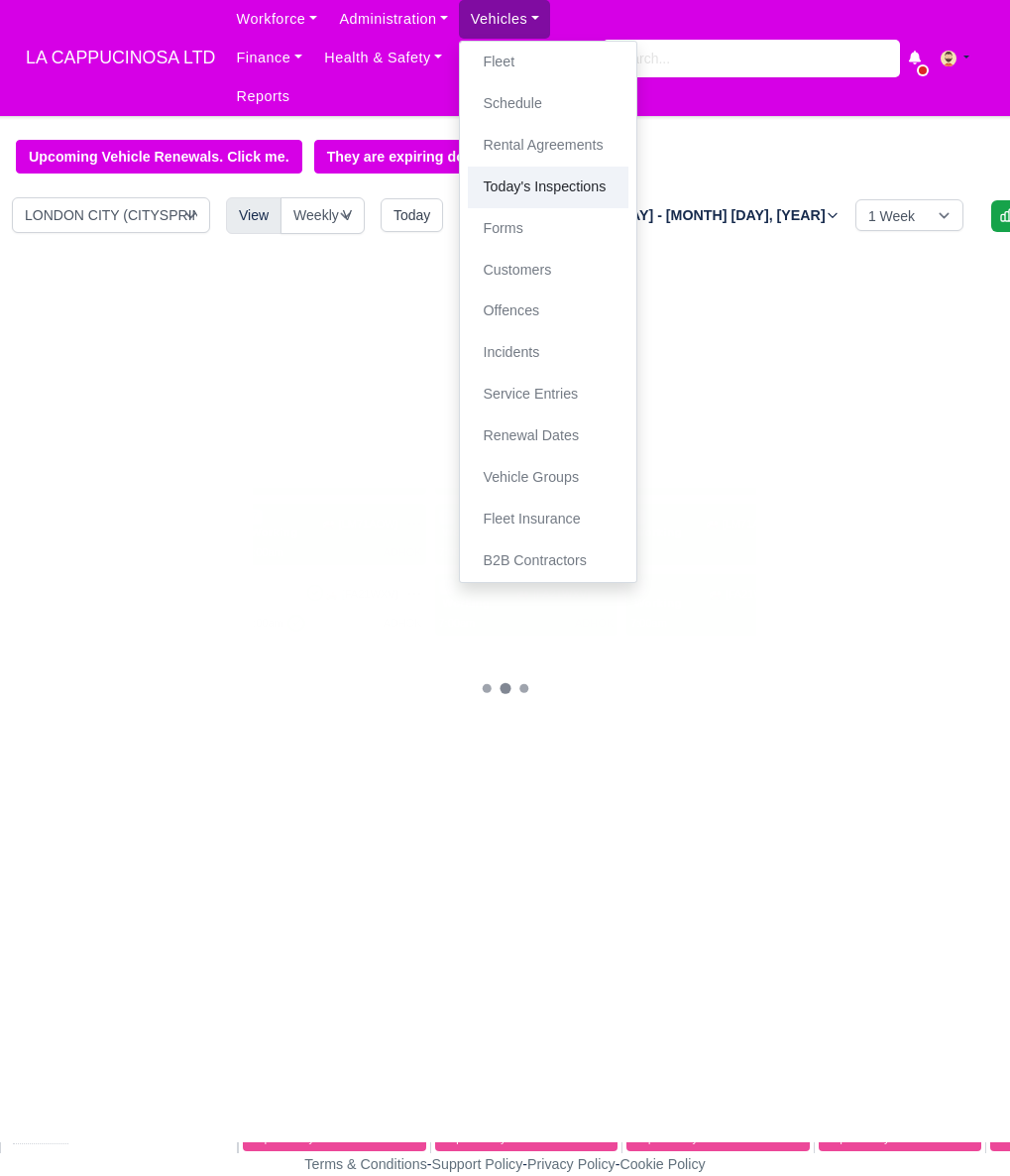 click on "Today's Inspections" at bounding box center (548, 187) 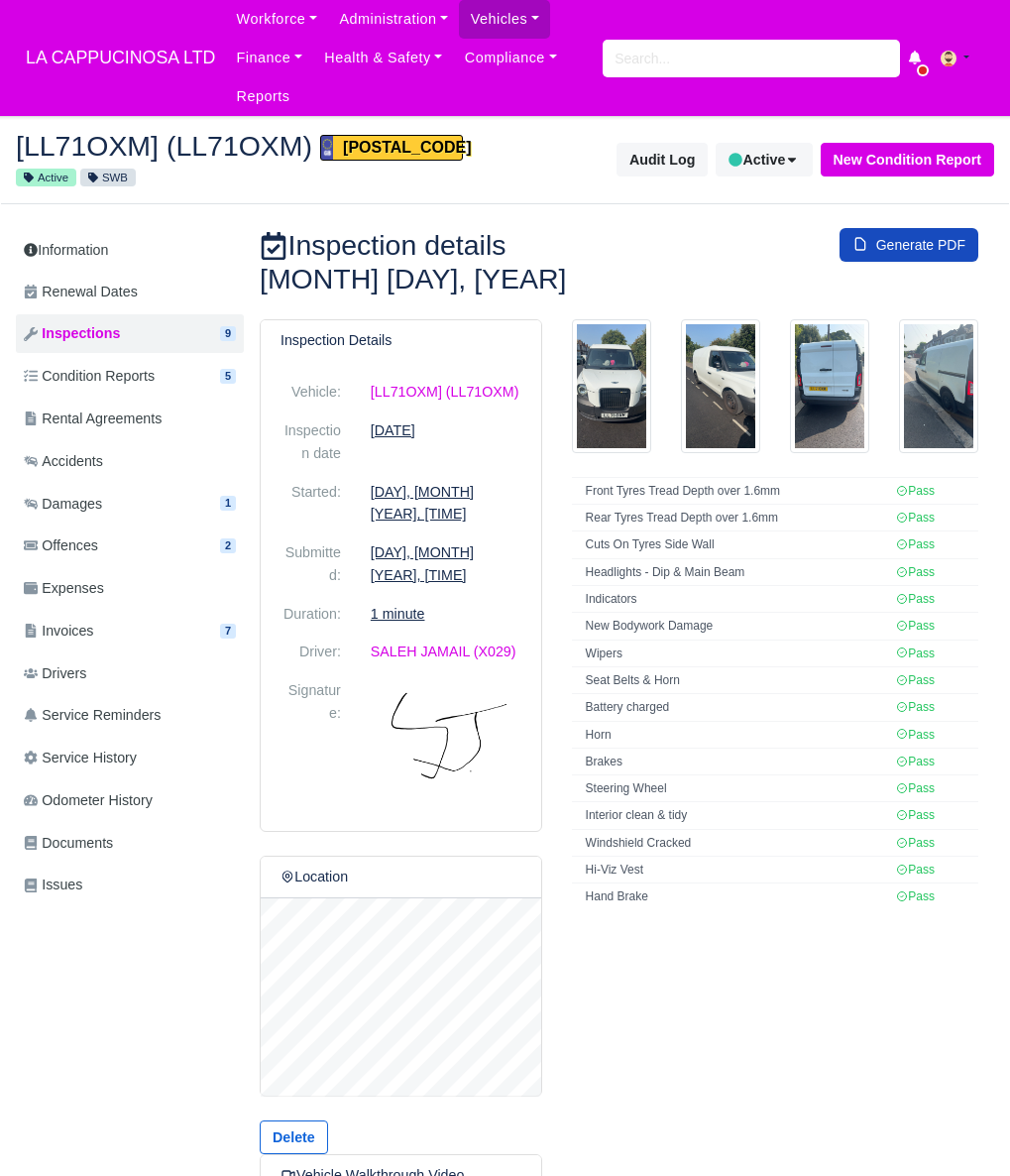 scroll, scrollTop: 0, scrollLeft: 0, axis: both 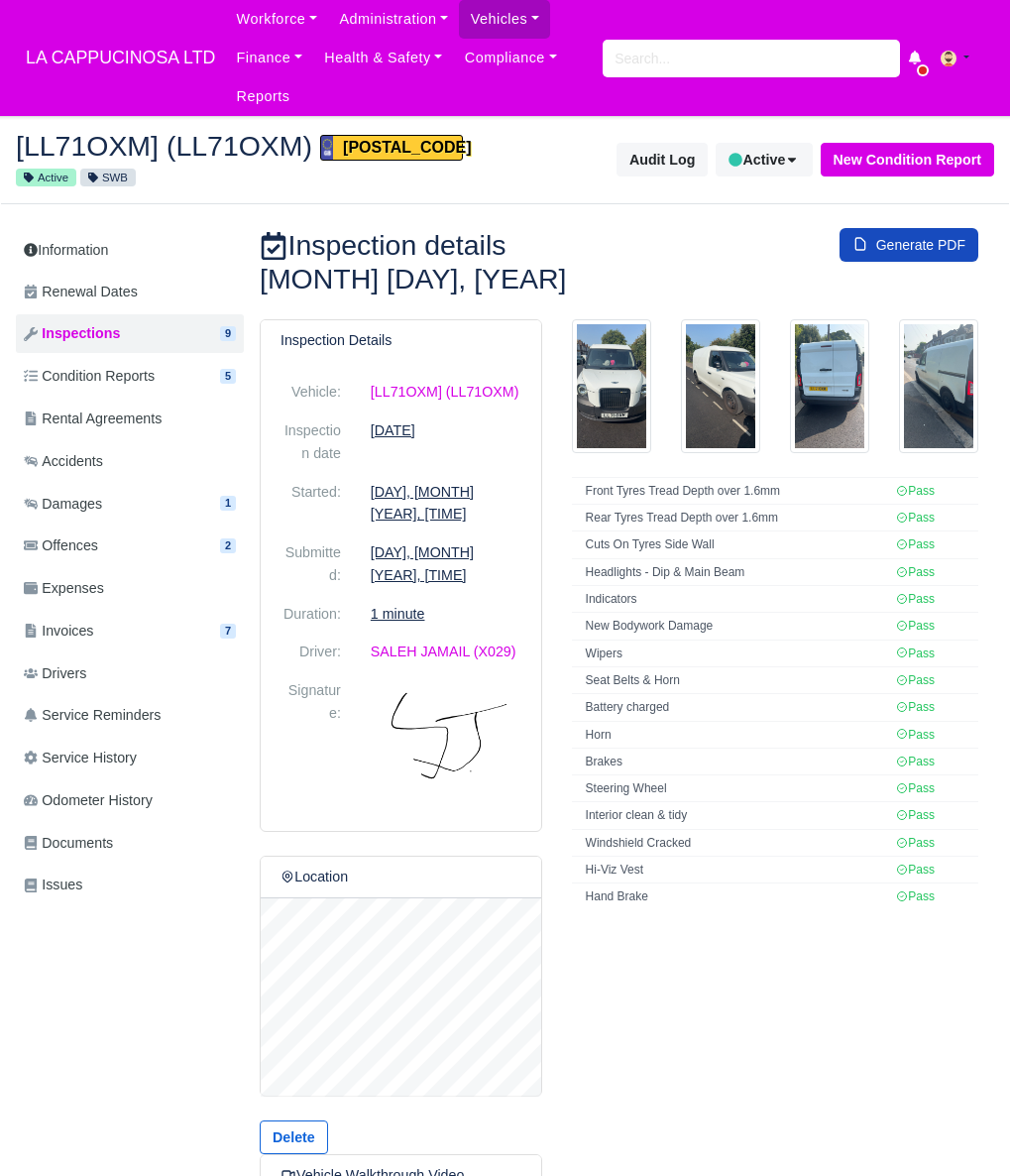 click at bounding box center (612, 386) 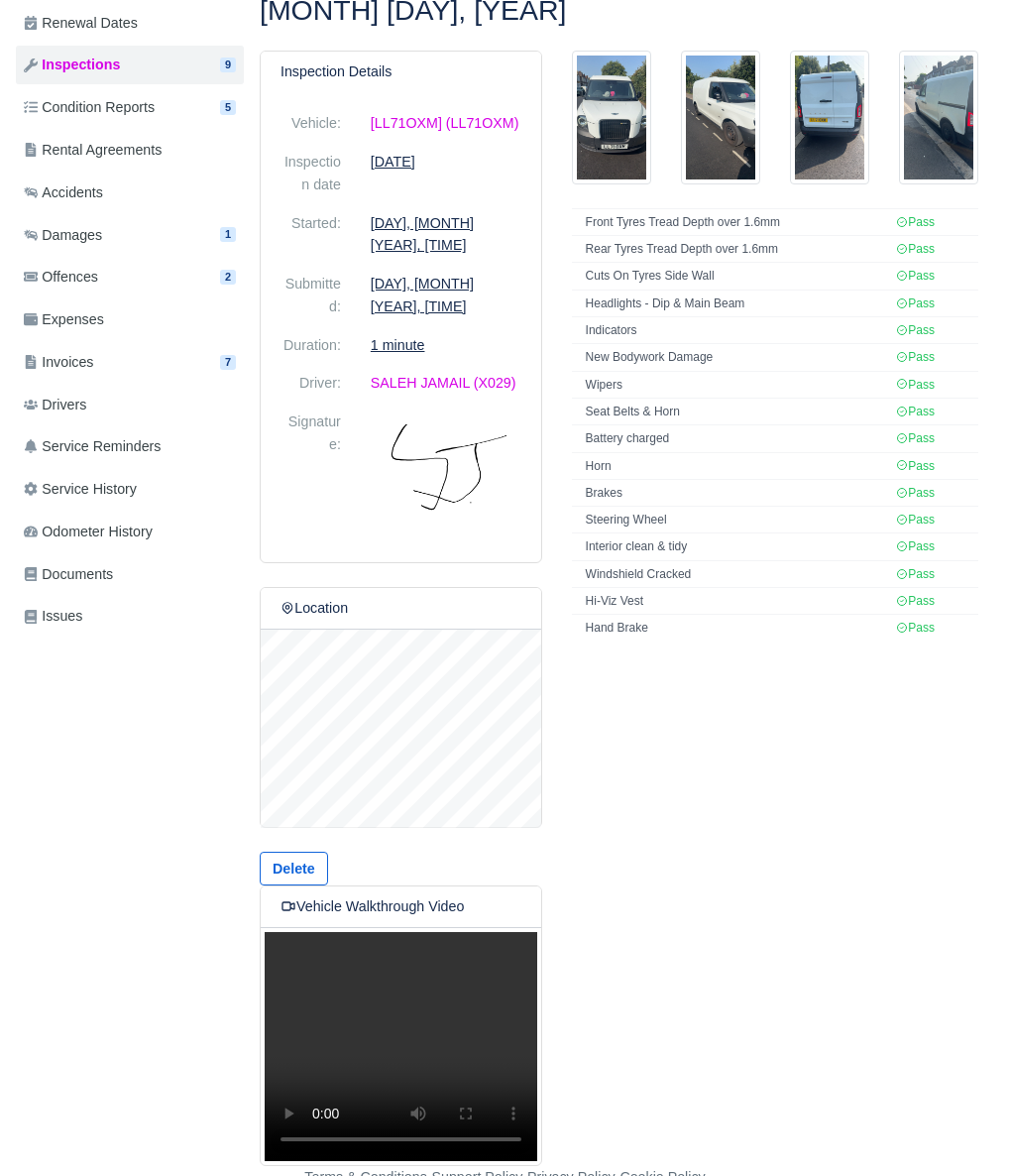 scroll, scrollTop: 266, scrollLeft: 0, axis: vertical 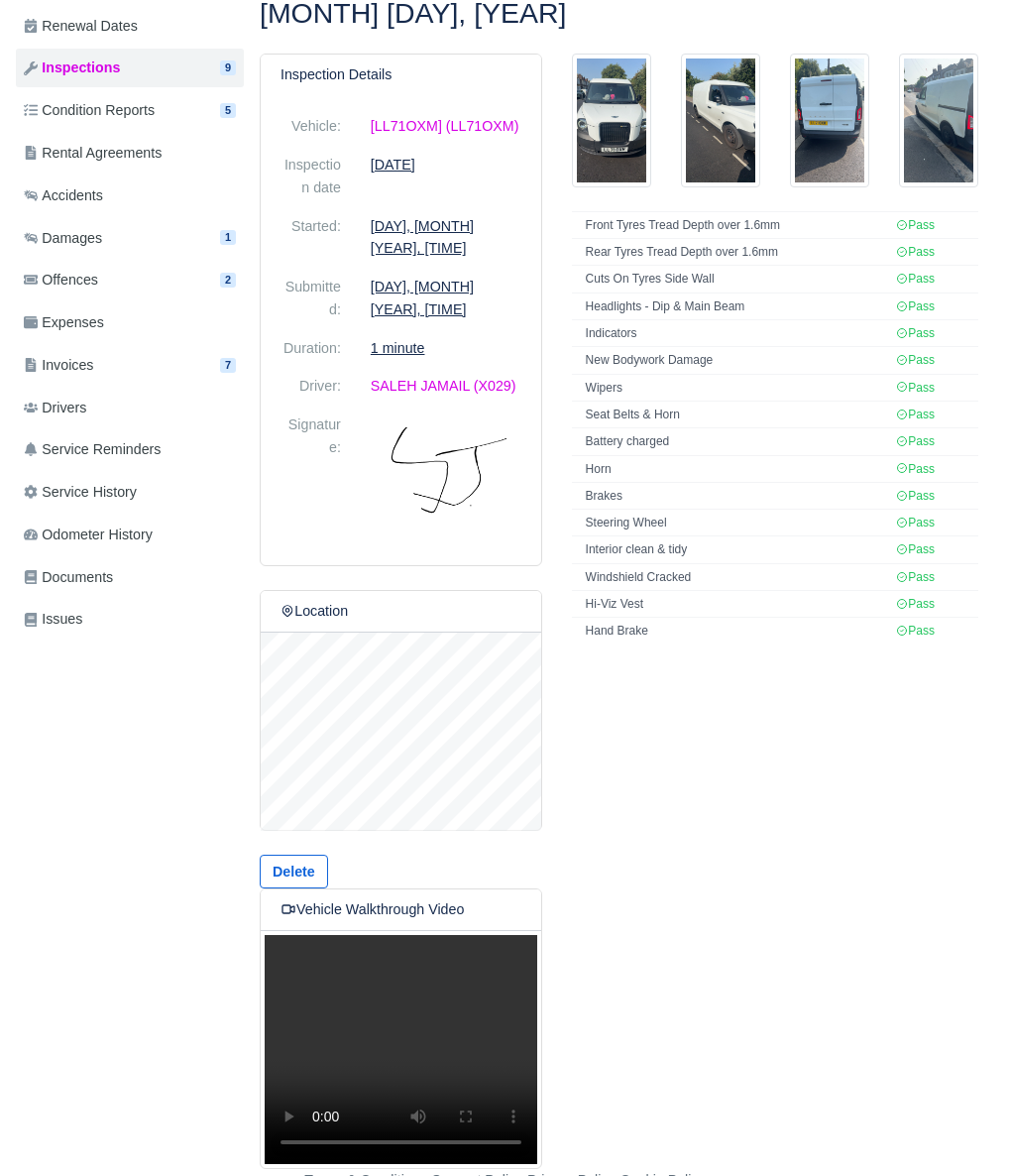 click on "Your browser does not support the video tag." at bounding box center (400, 1049) 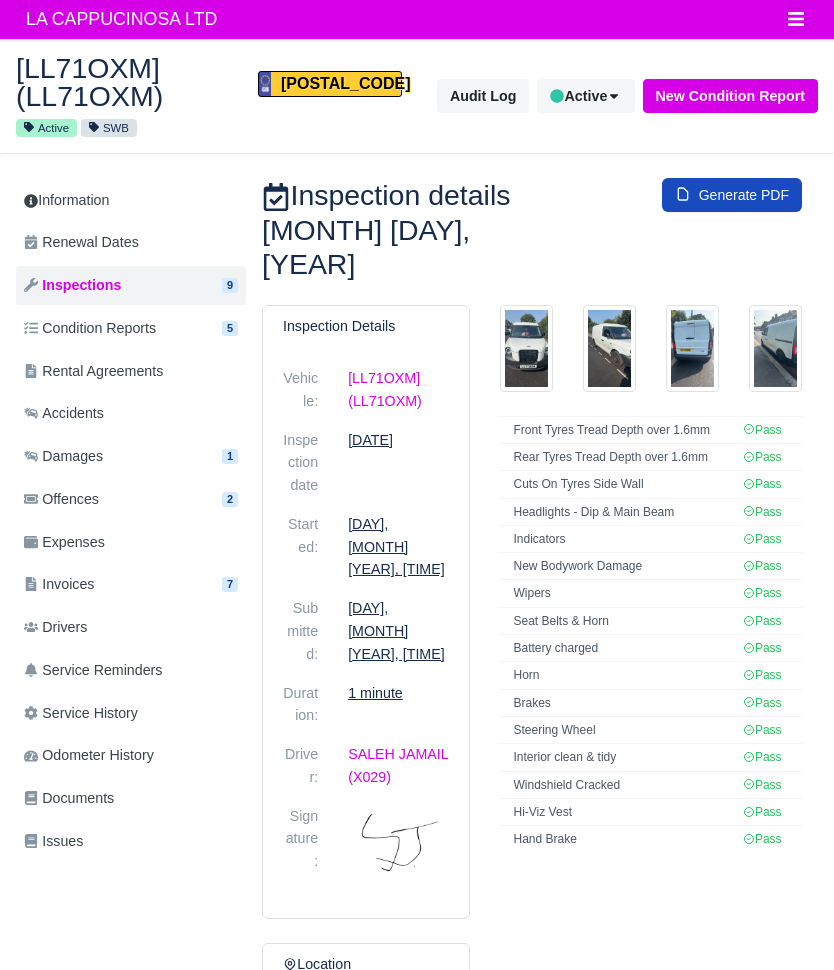 scroll, scrollTop: 0, scrollLeft: 0, axis: both 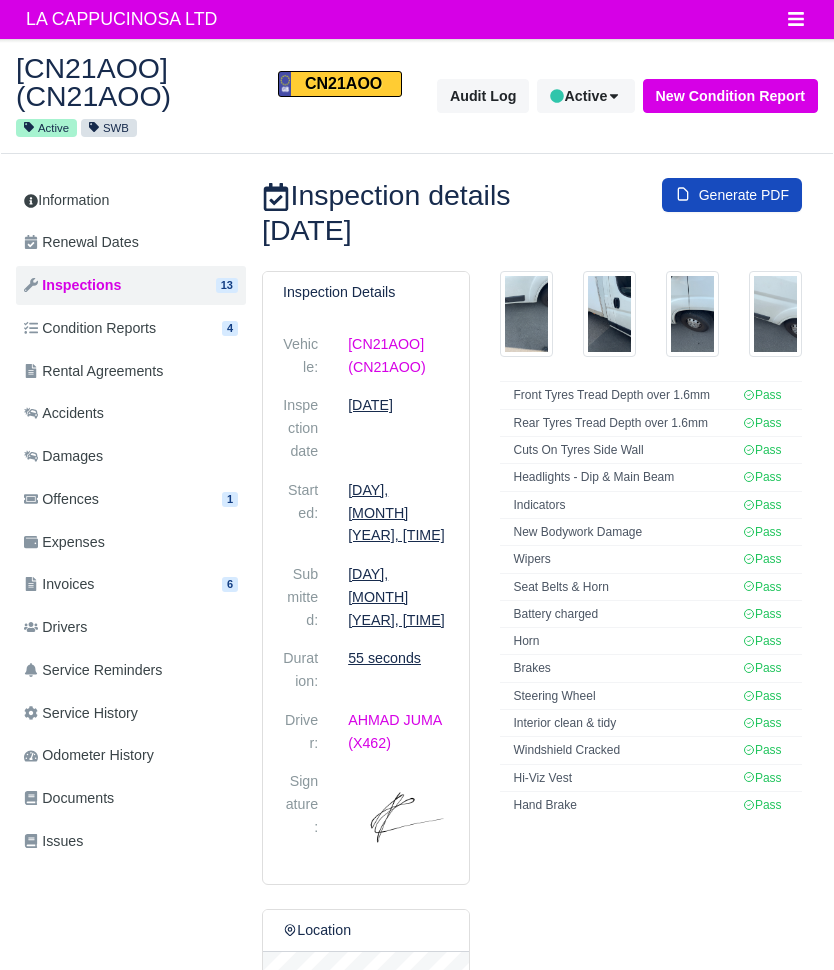 click at bounding box center (526, 314) 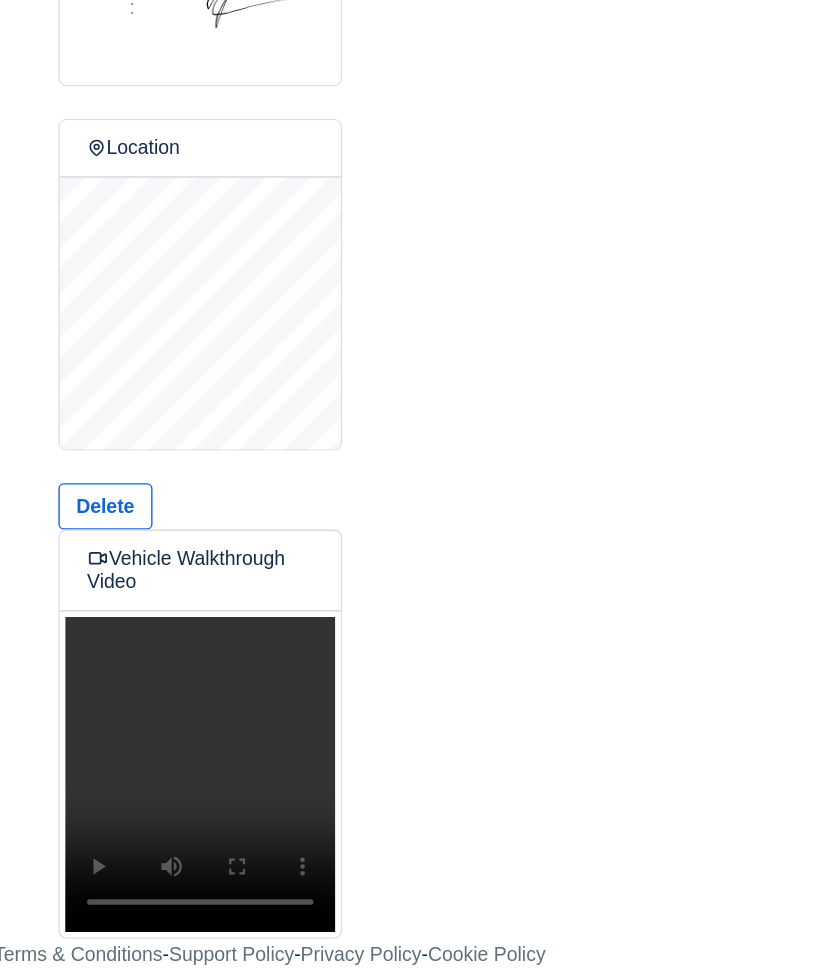 scroll, scrollTop: 565, scrollLeft: 0, axis: vertical 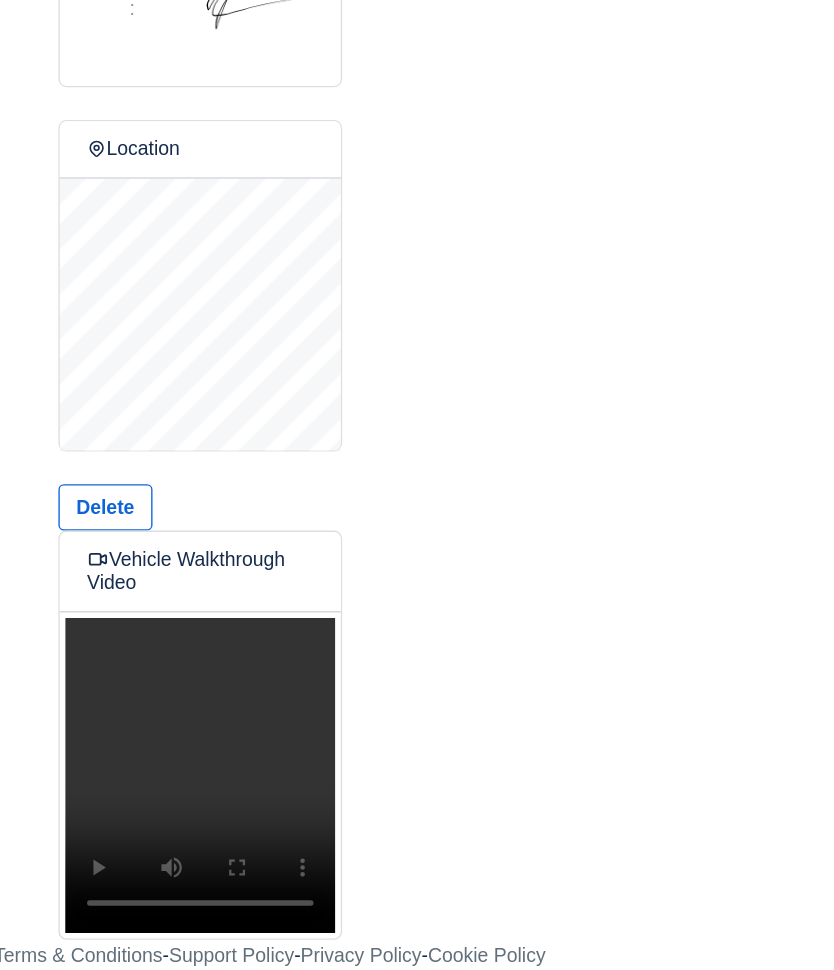 click on "Your browser does not support the video tag." at bounding box center [366, 826] 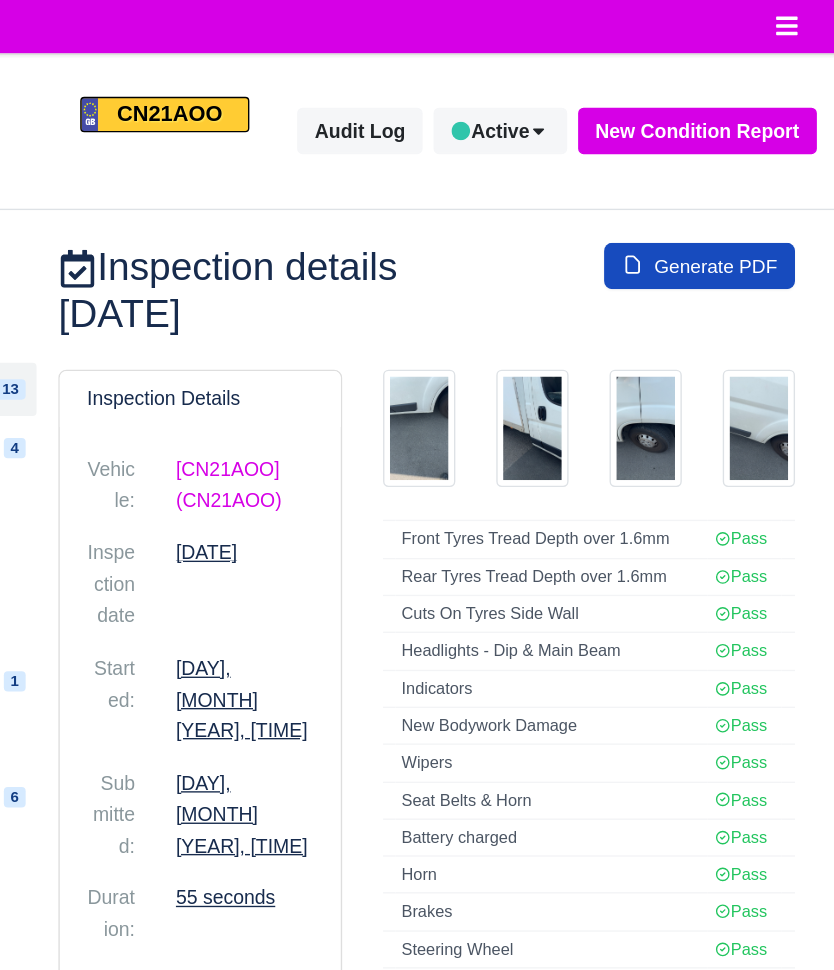 scroll, scrollTop: 0, scrollLeft: 0, axis: both 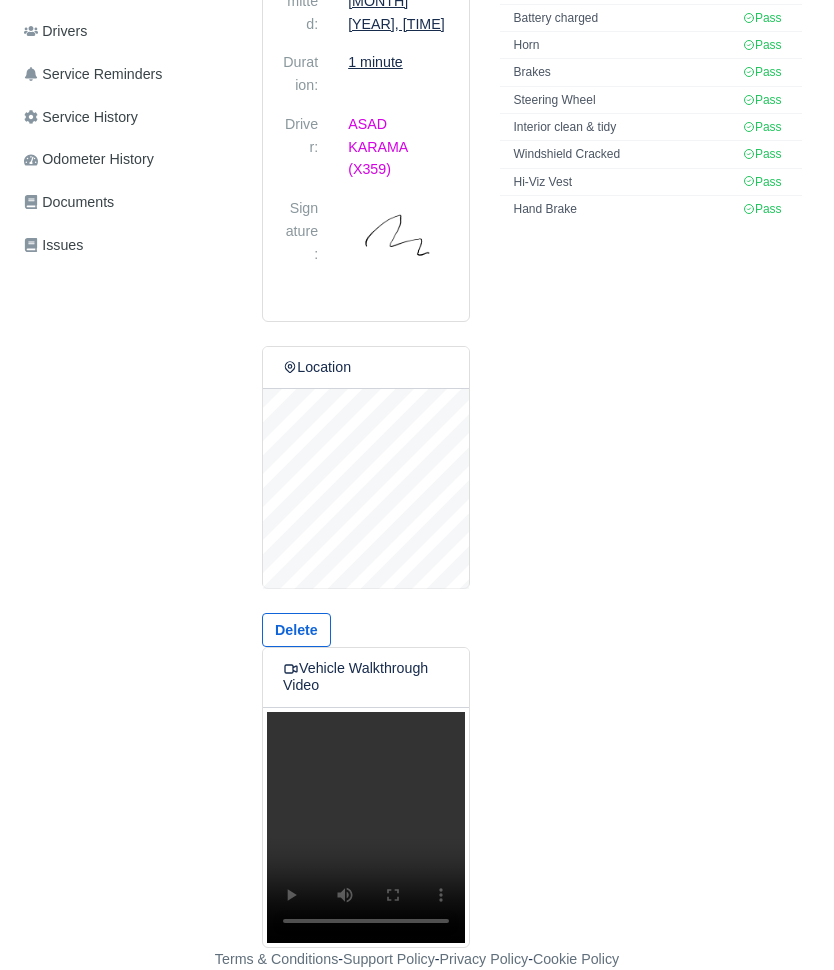 click on "Your browser does not support the video tag." at bounding box center (366, 827) 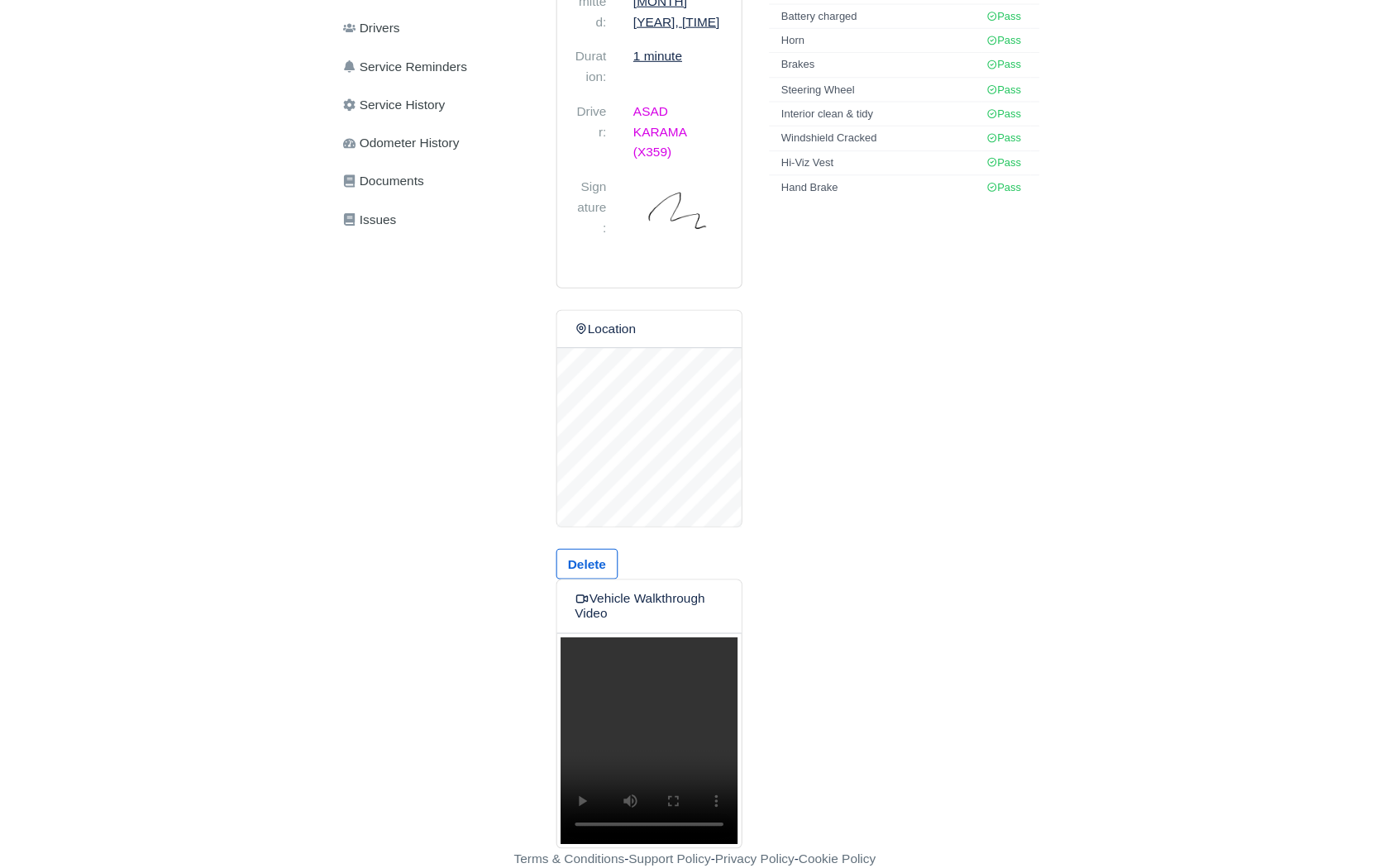 scroll, scrollTop: 0, scrollLeft: 0, axis: both 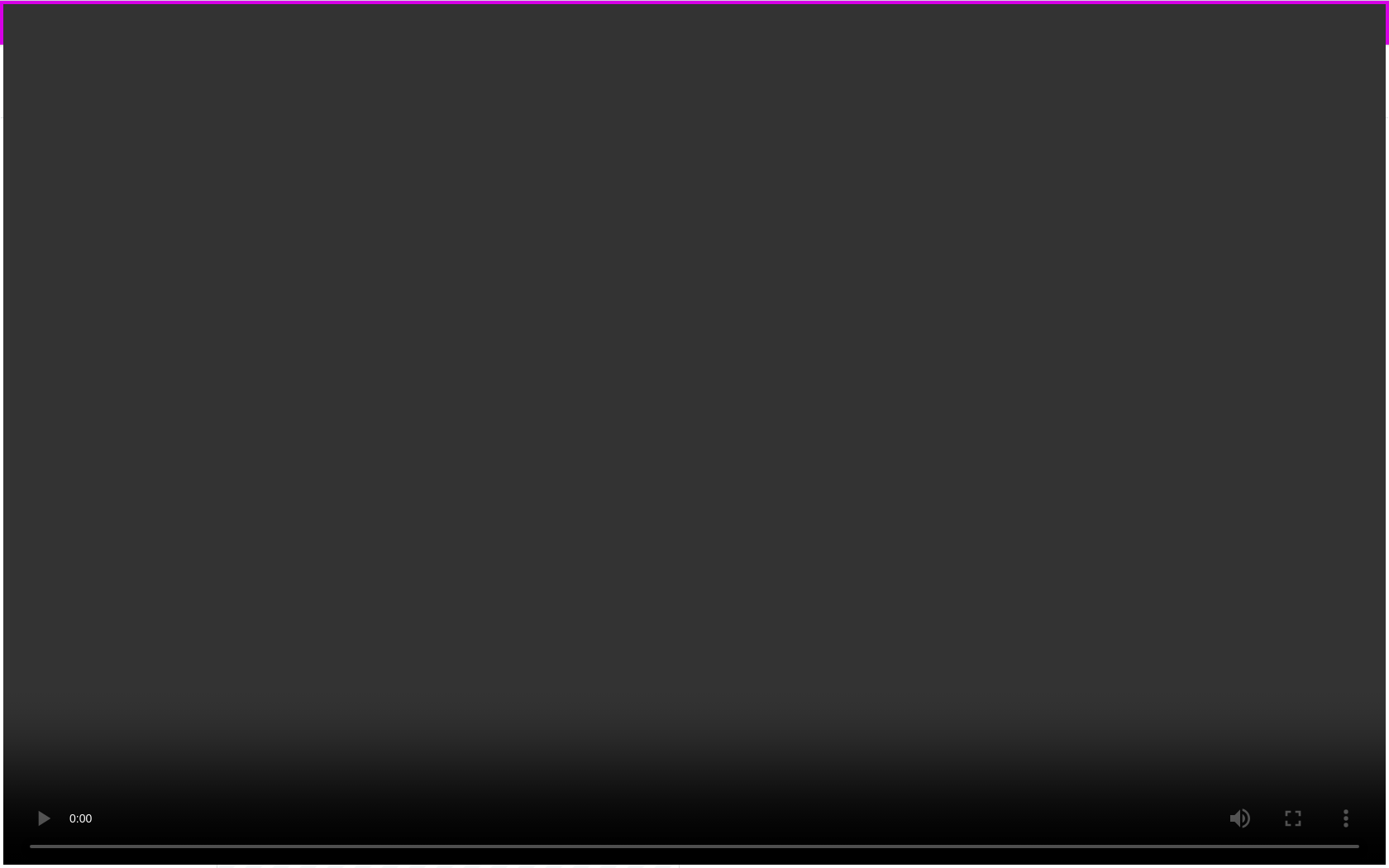 click on "Your browser does not support the video tag." at bounding box center [694, 434] 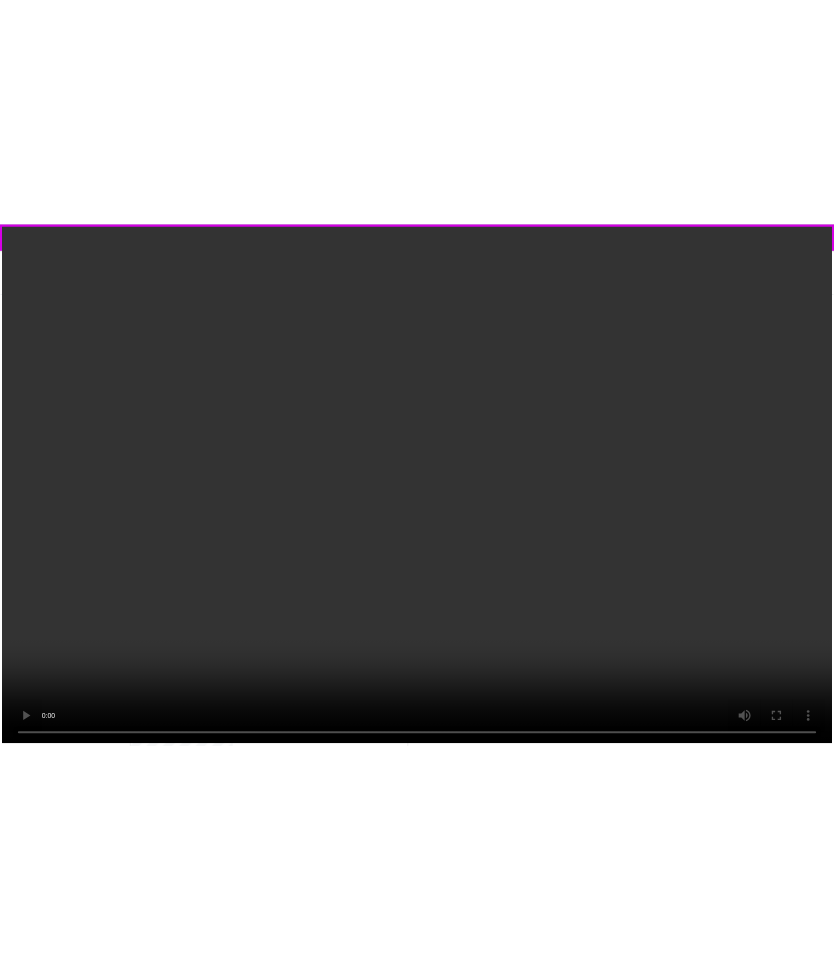 scroll, scrollTop: 518, scrollLeft: 0, axis: vertical 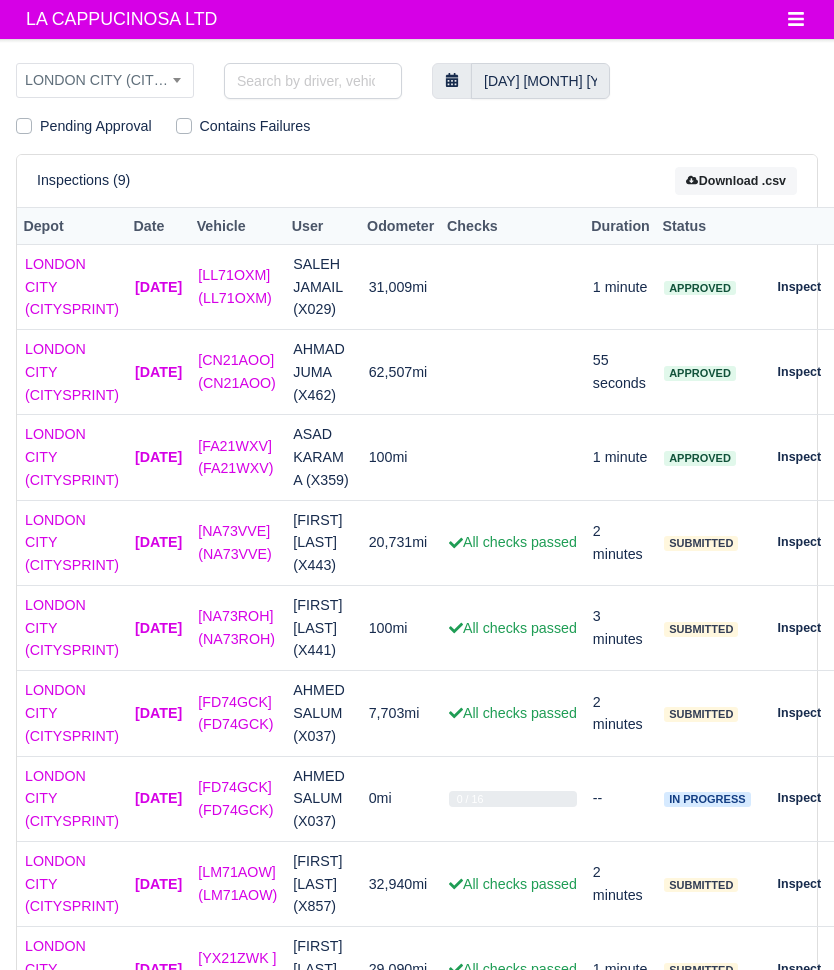 select on "2" 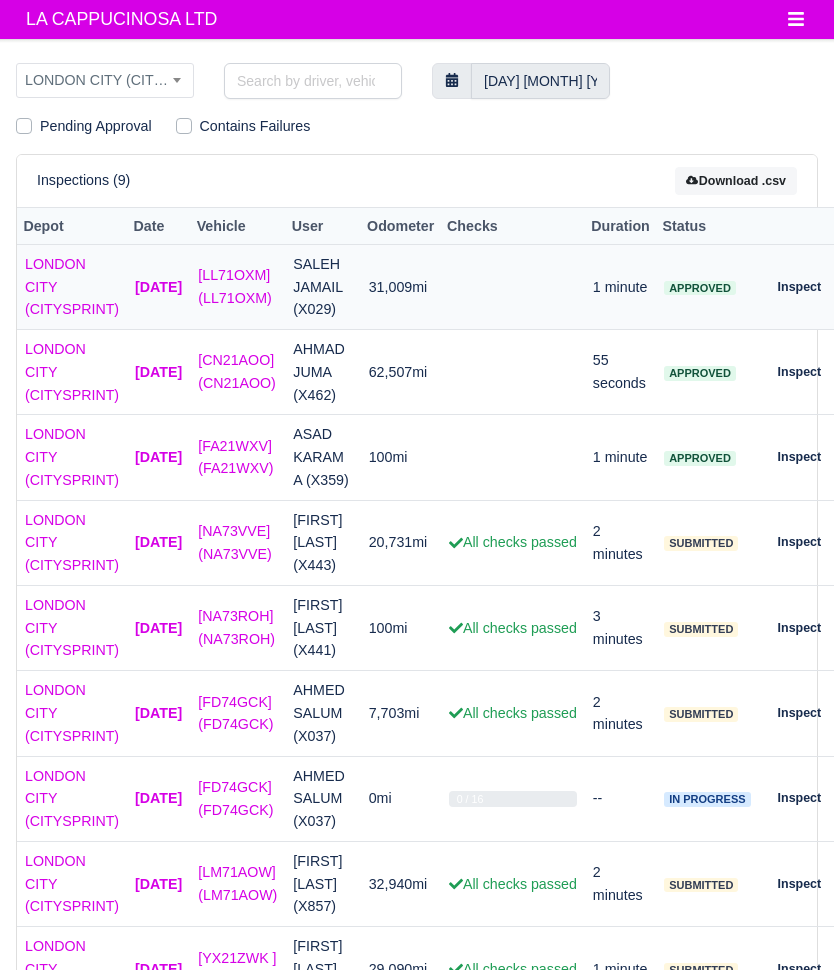 scroll, scrollTop: 0, scrollLeft: 214, axis: horizontal 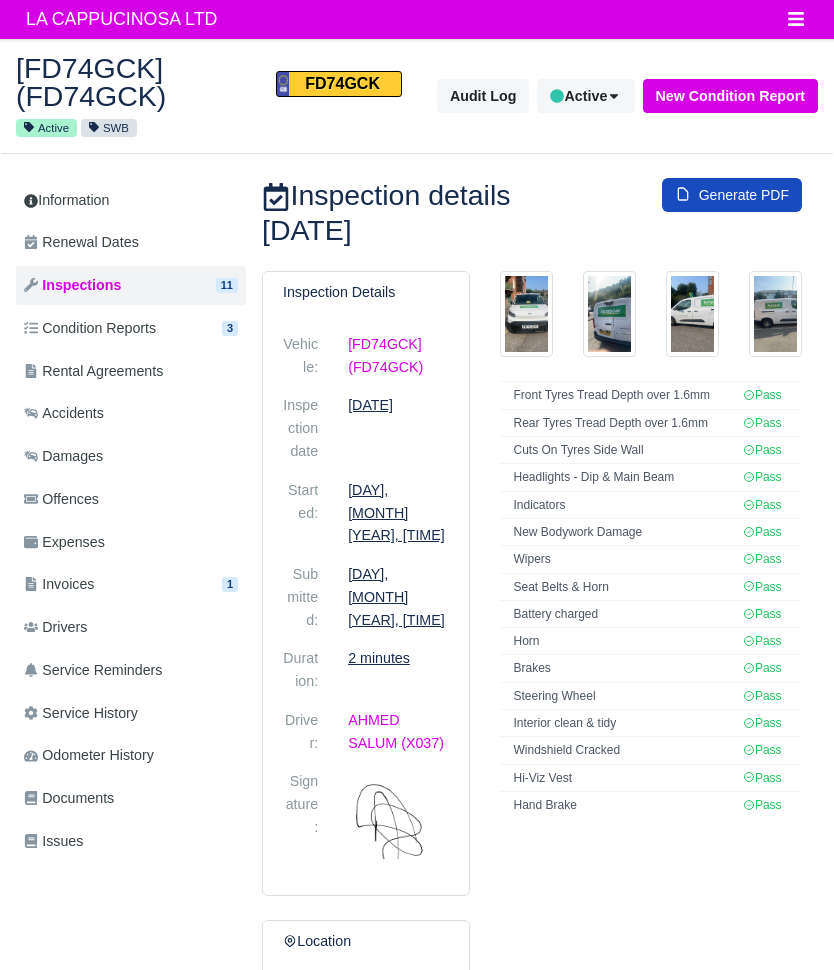 click at bounding box center (526, 314) 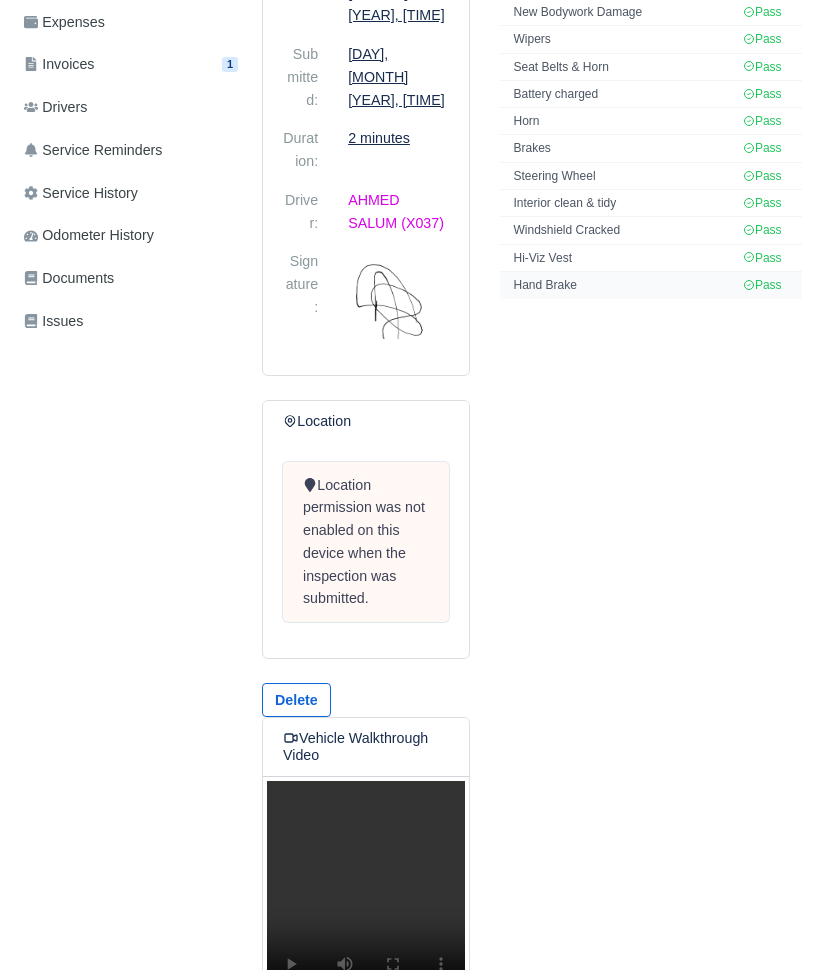 scroll, scrollTop: 560, scrollLeft: 0, axis: vertical 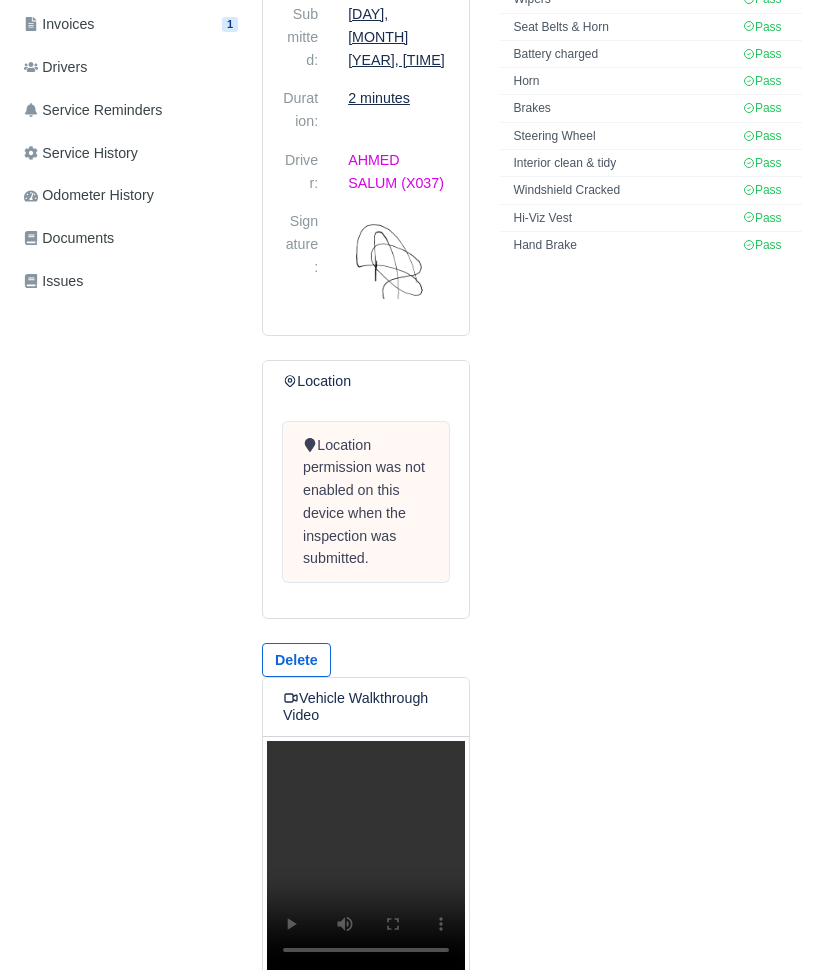 click on "Your browser does not support the video tag." at bounding box center [366, 856] 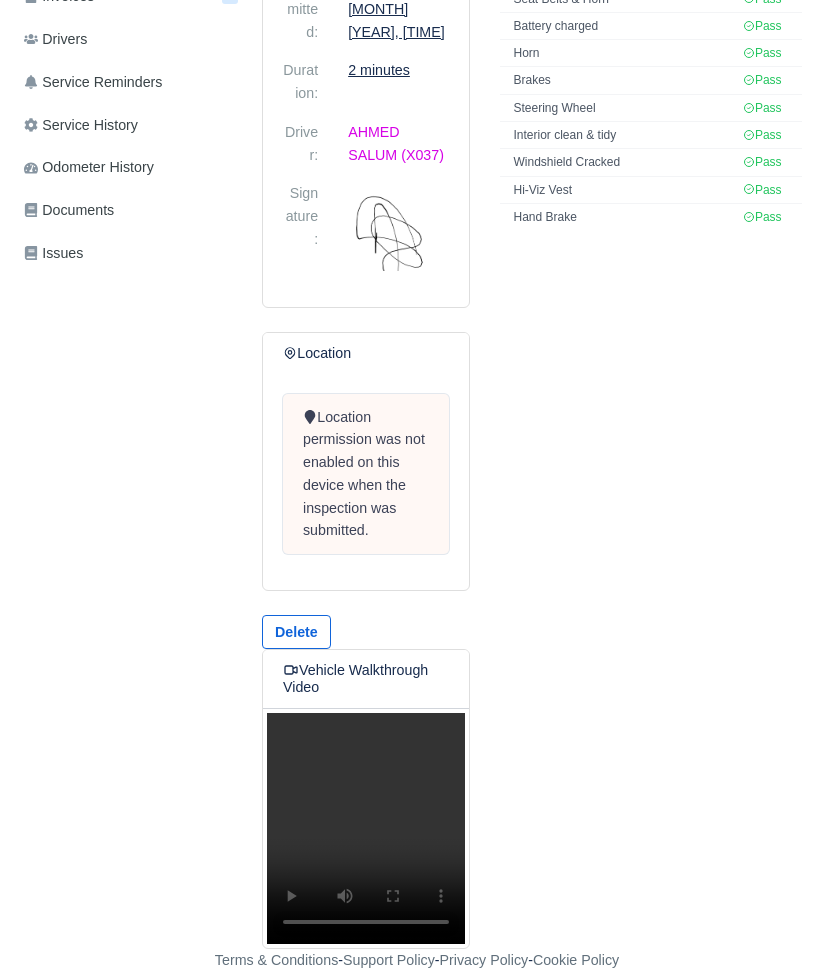 click on "Your browser does not support the video tag." at bounding box center [366, 828] 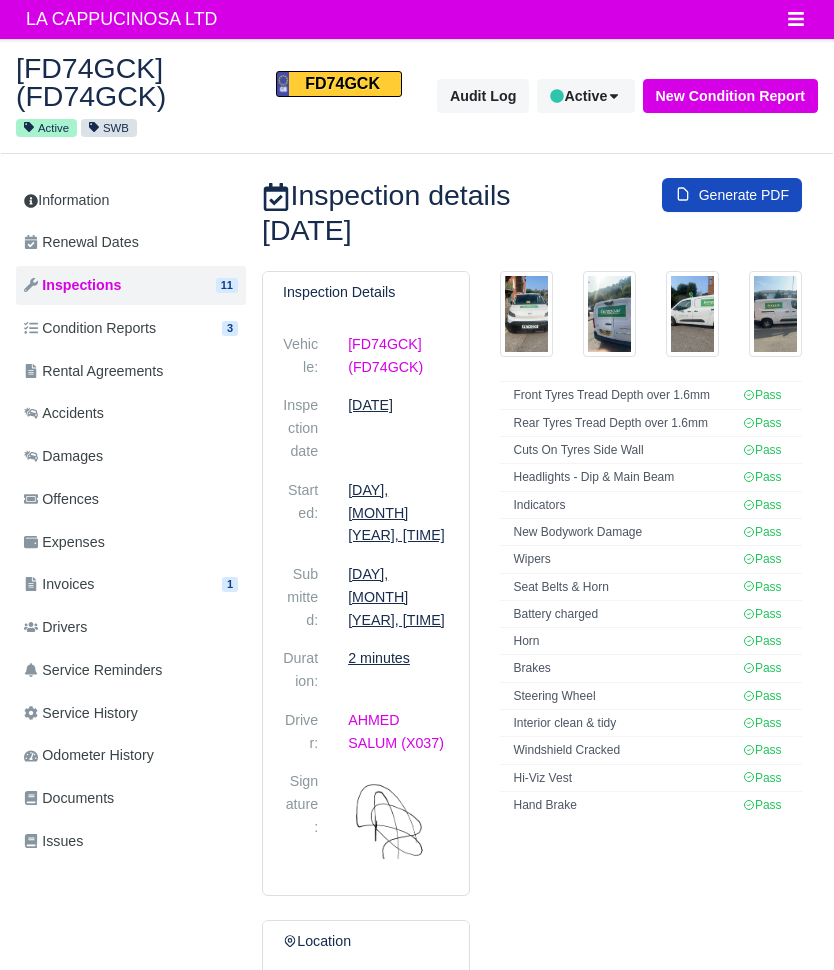 scroll, scrollTop: 0, scrollLeft: 0, axis: both 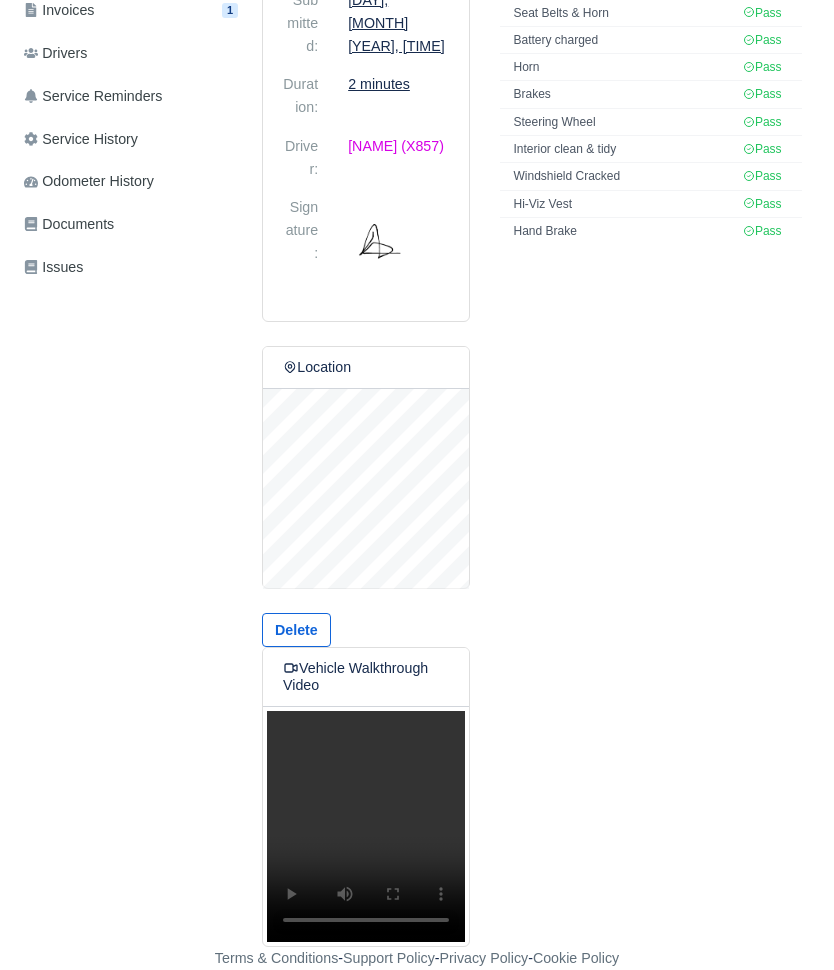 click on "Your browser does not support the video tag." at bounding box center (366, 826) 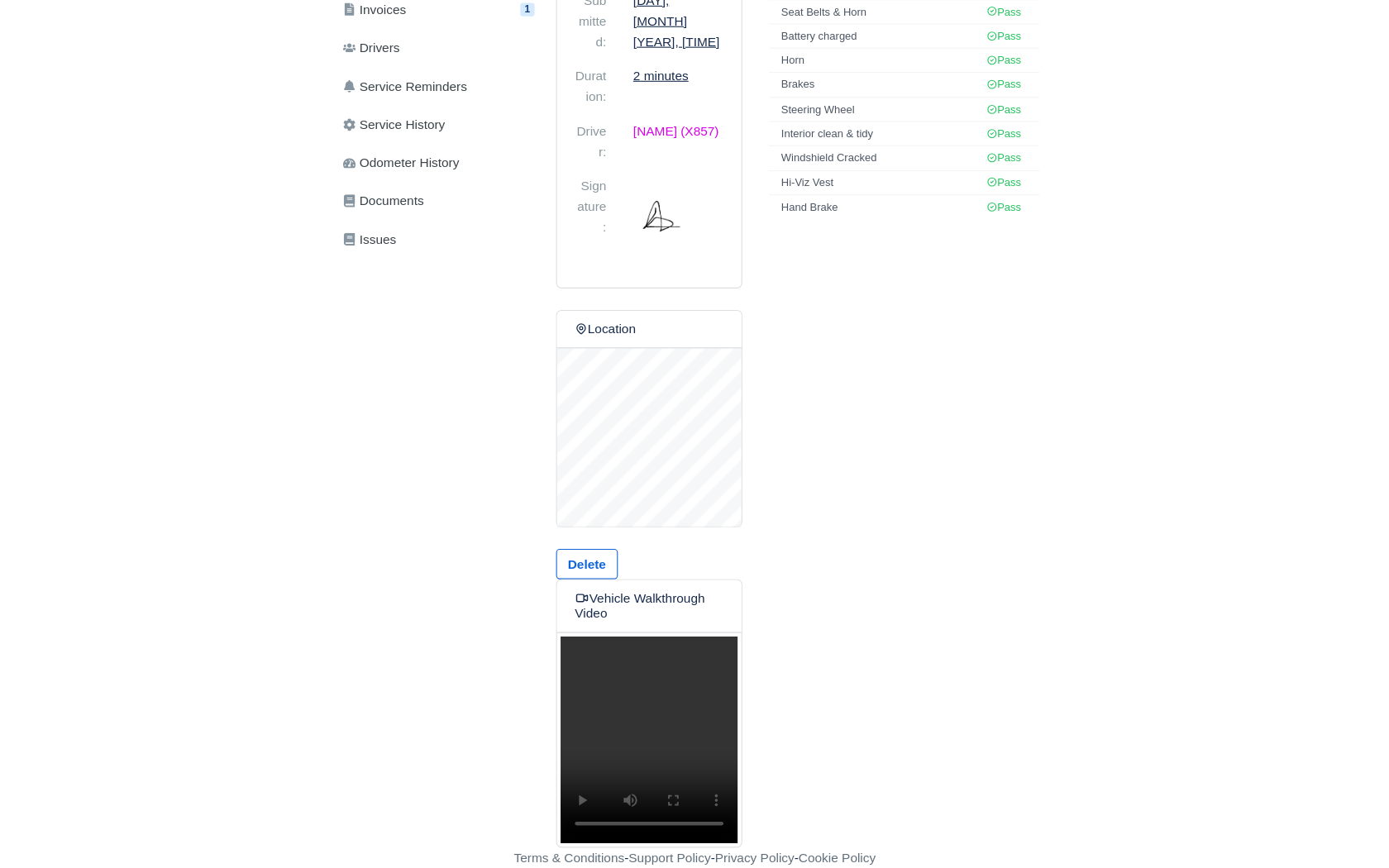 scroll, scrollTop: 0, scrollLeft: 0, axis: both 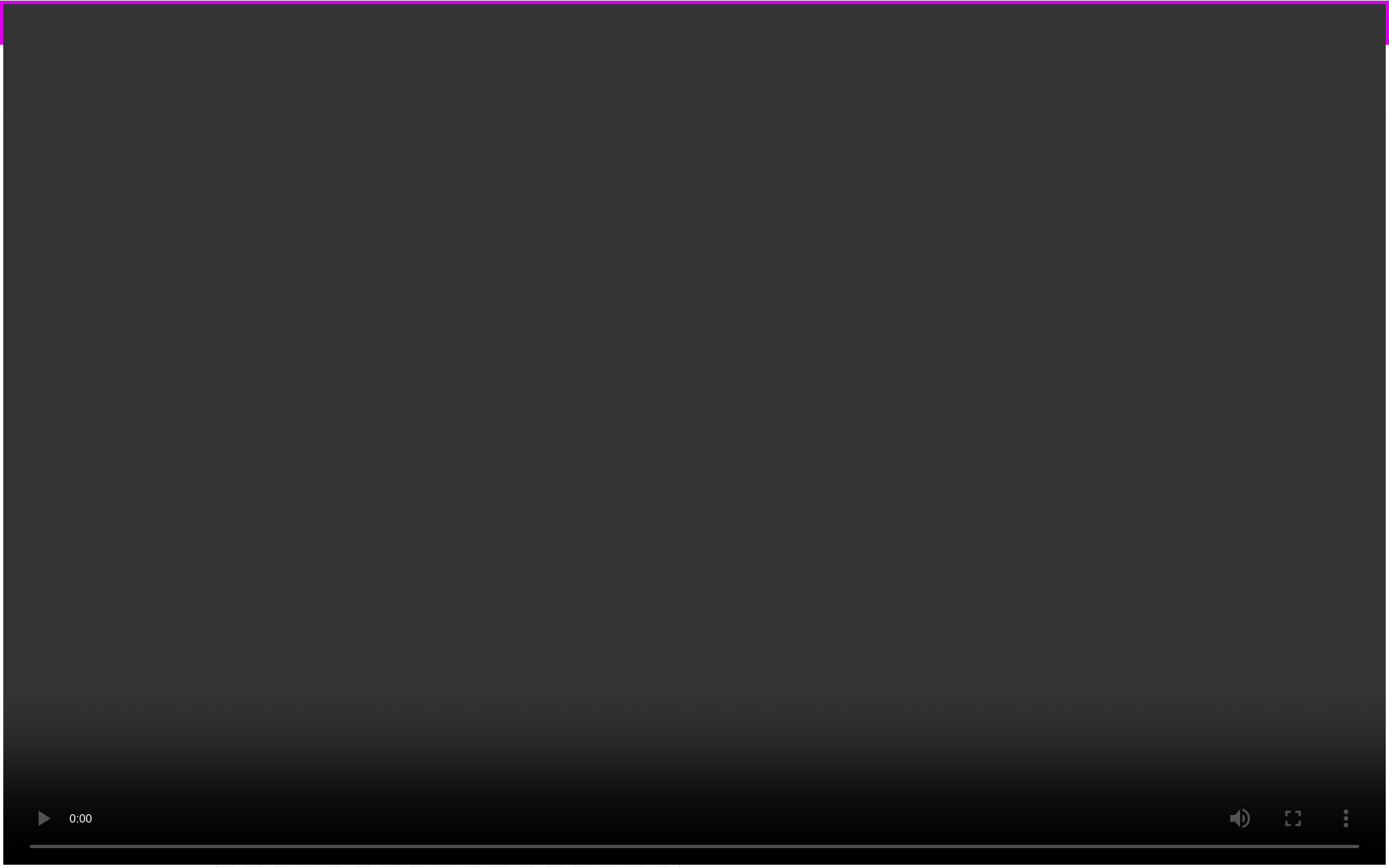 type 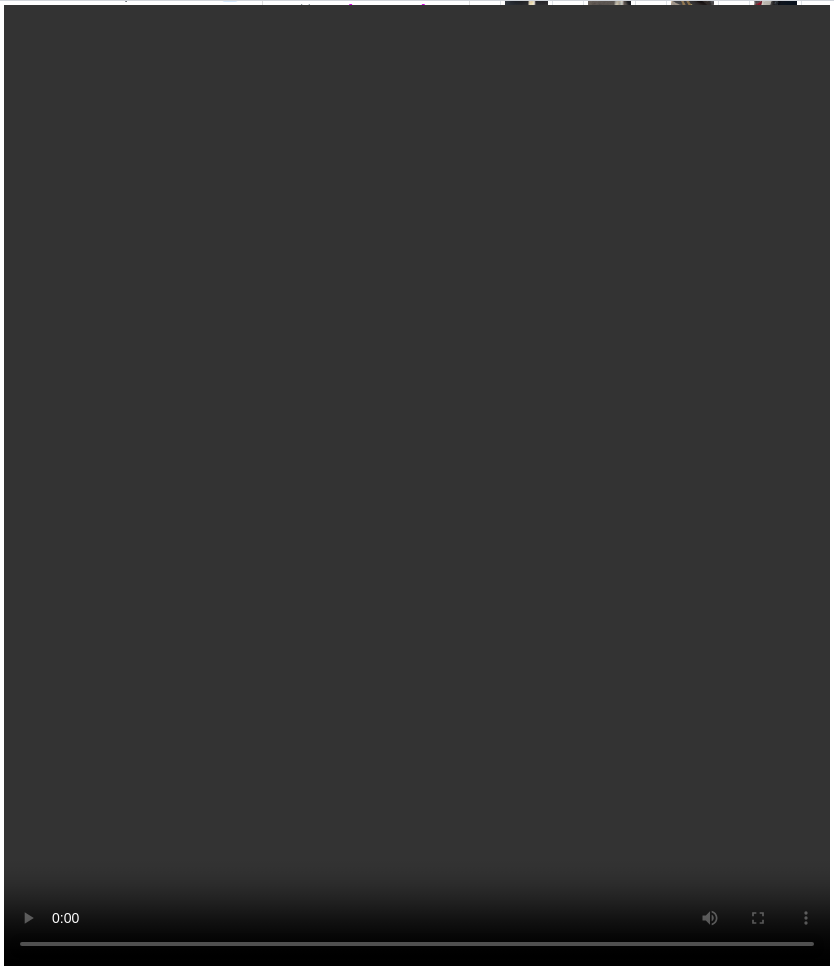 scroll, scrollTop: 598, scrollLeft: 0, axis: vertical 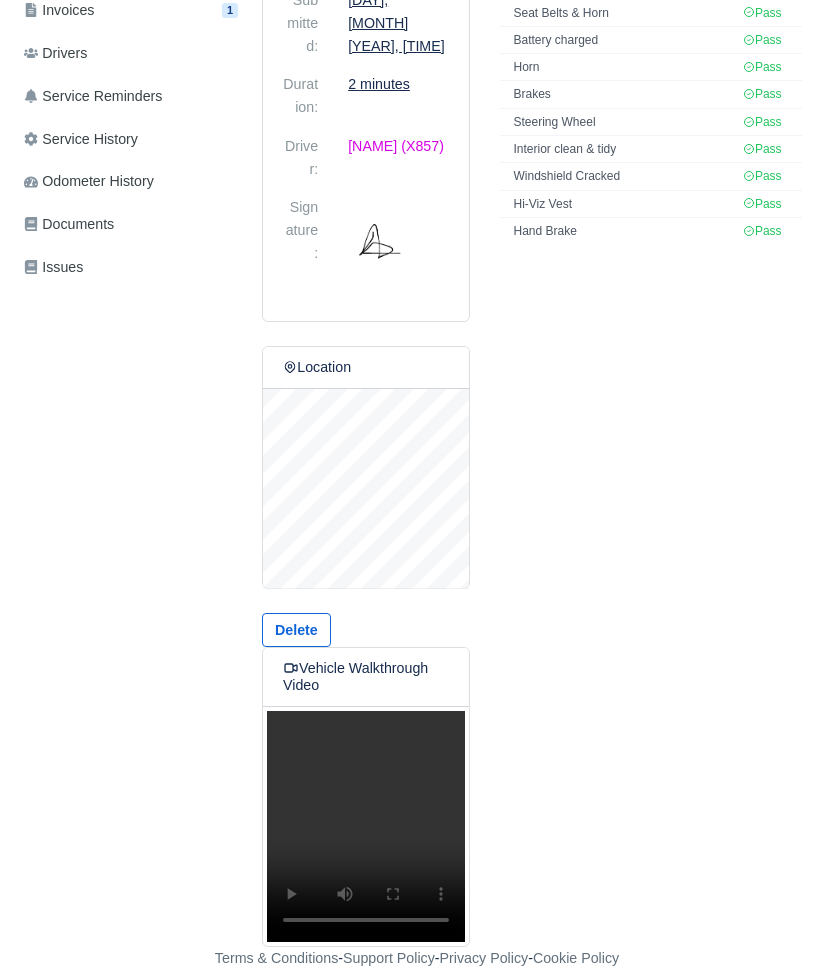 click on "Your browser does not support the video tag." at bounding box center (366, 826) 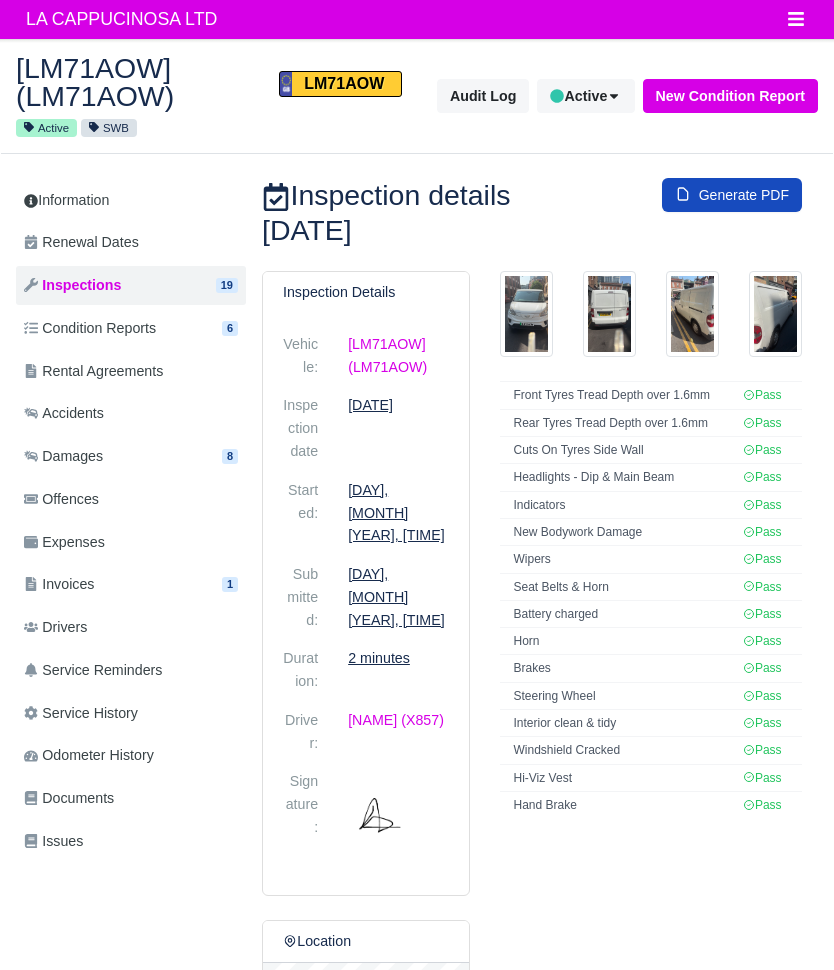 scroll, scrollTop: 0, scrollLeft: 0, axis: both 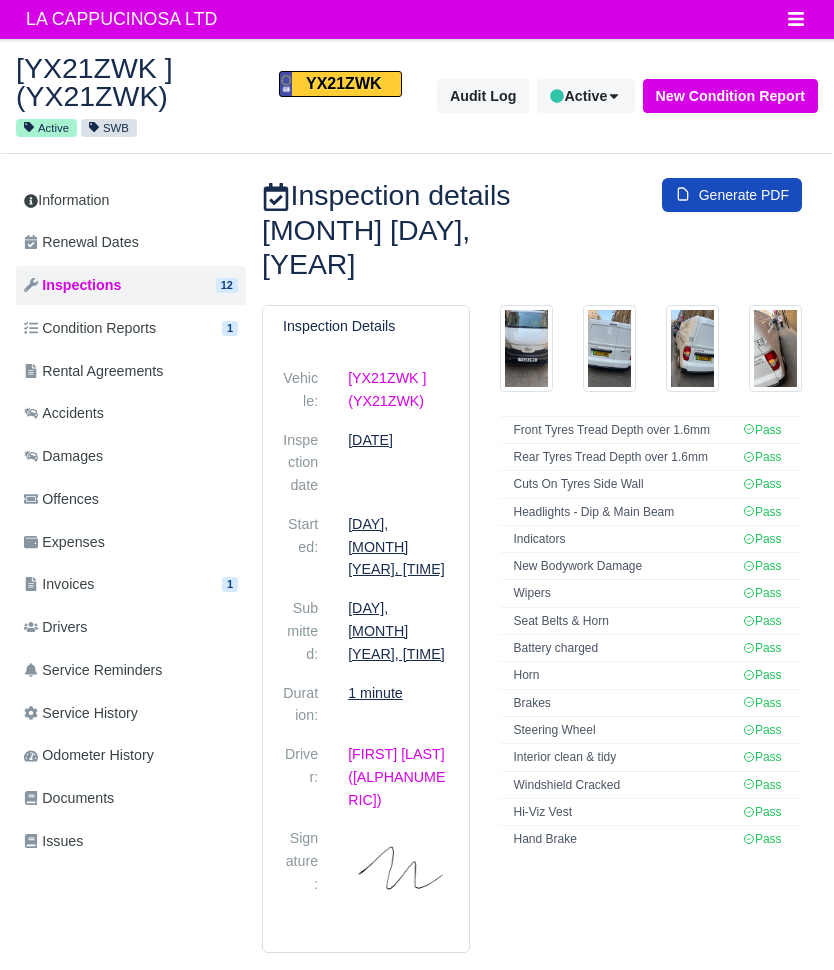 click at bounding box center (526, 348) 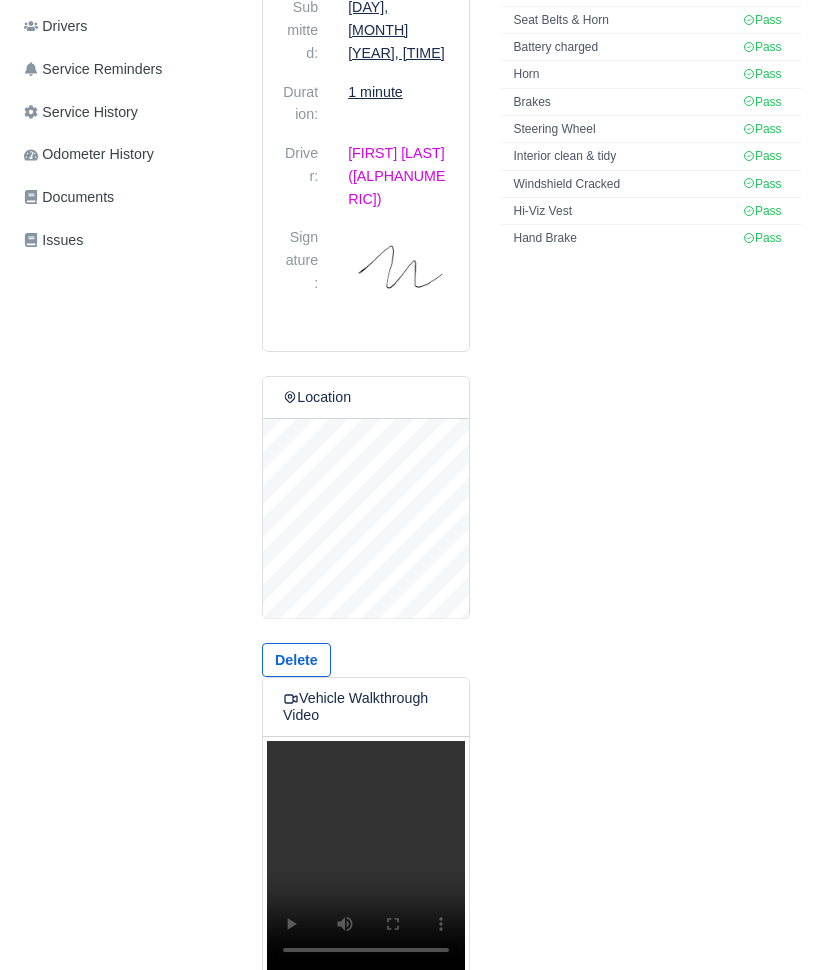 scroll, scrollTop: 599, scrollLeft: 0, axis: vertical 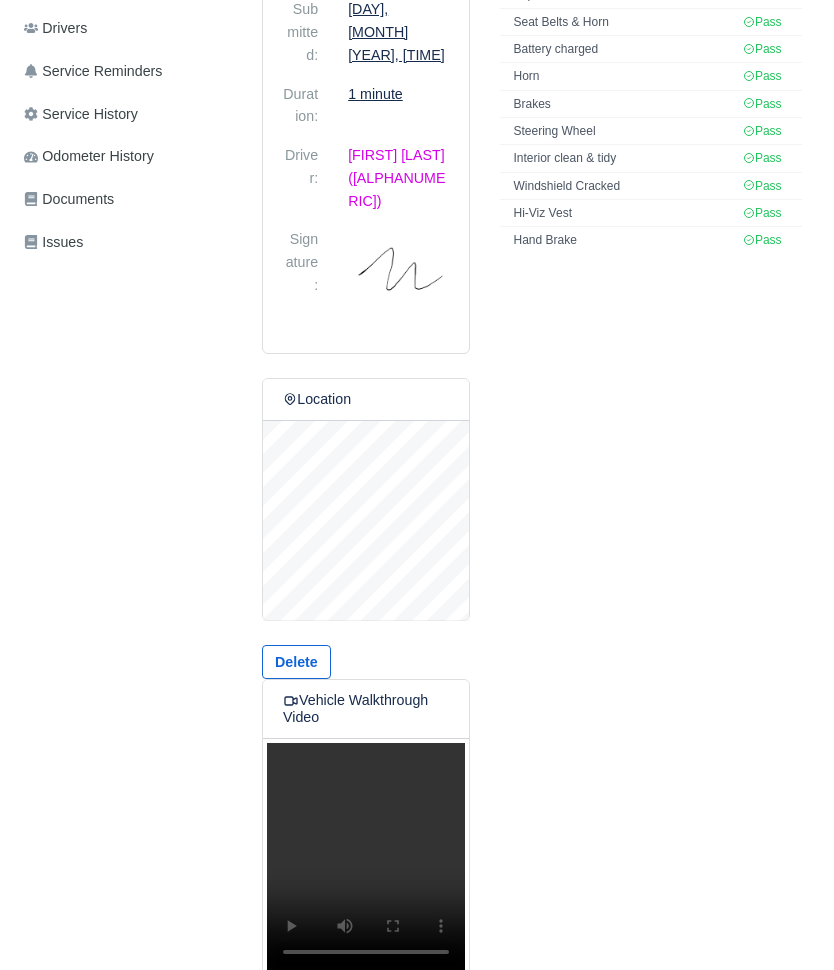 click on "Your browser does not support the video tag." at bounding box center [366, 858] 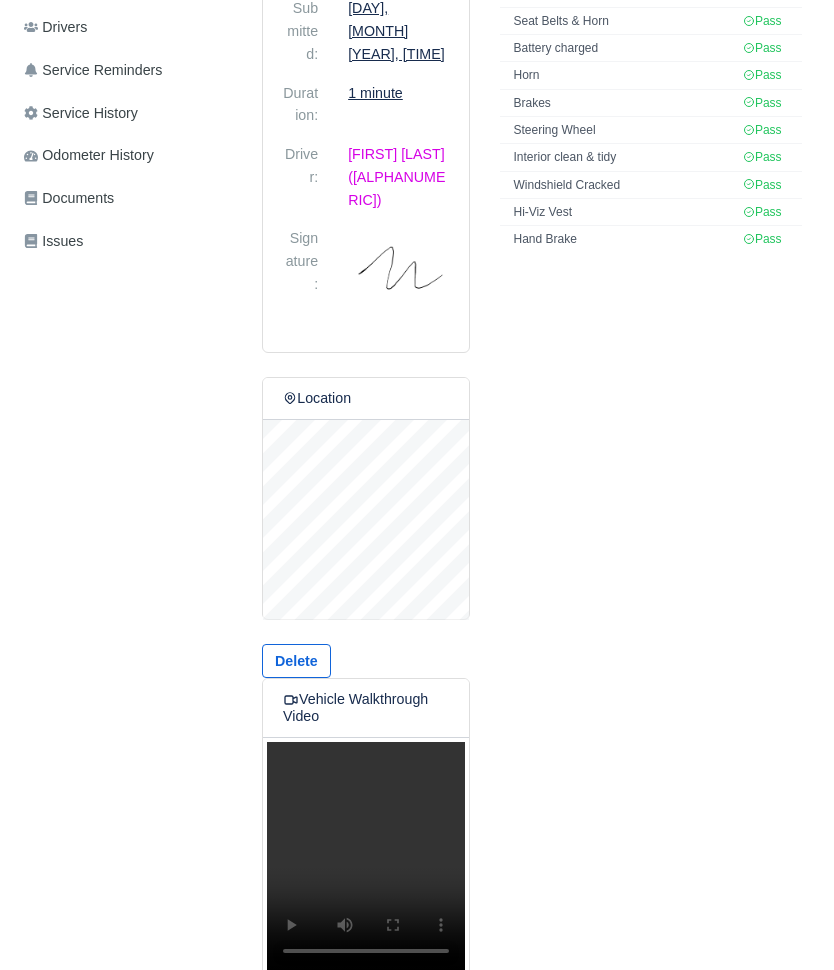 scroll, scrollTop: 599, scrollLeft: 0, axis: vertical 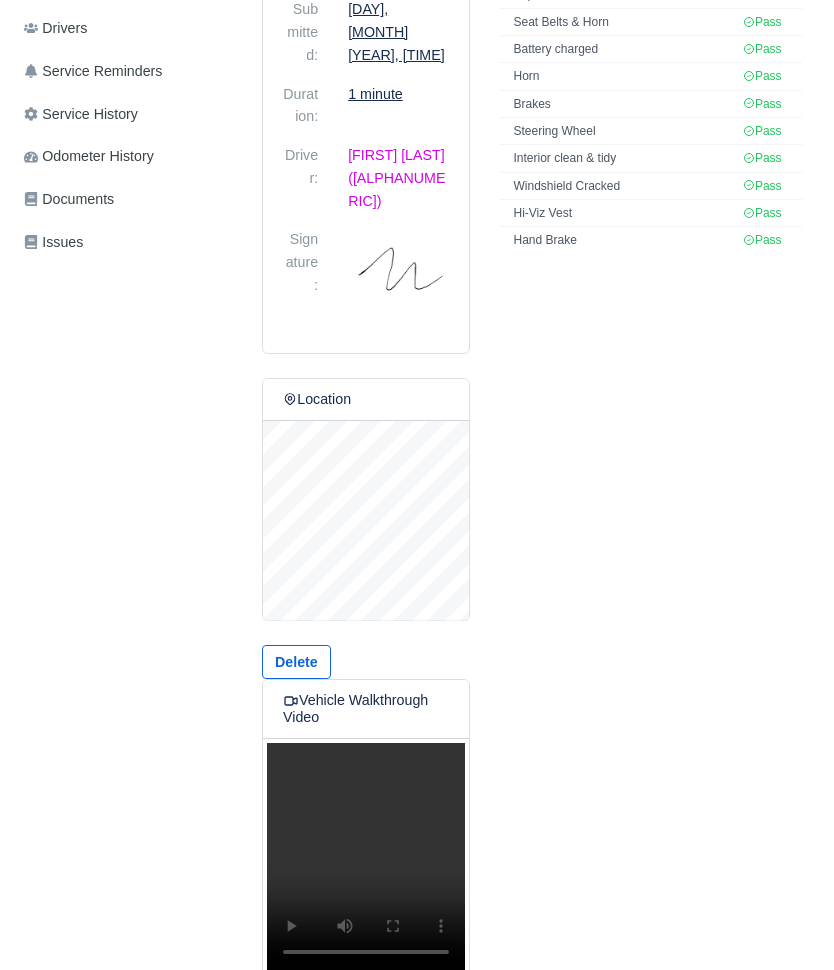 click on "Your browser does not support the video tag." at bounding box center [366, 858] 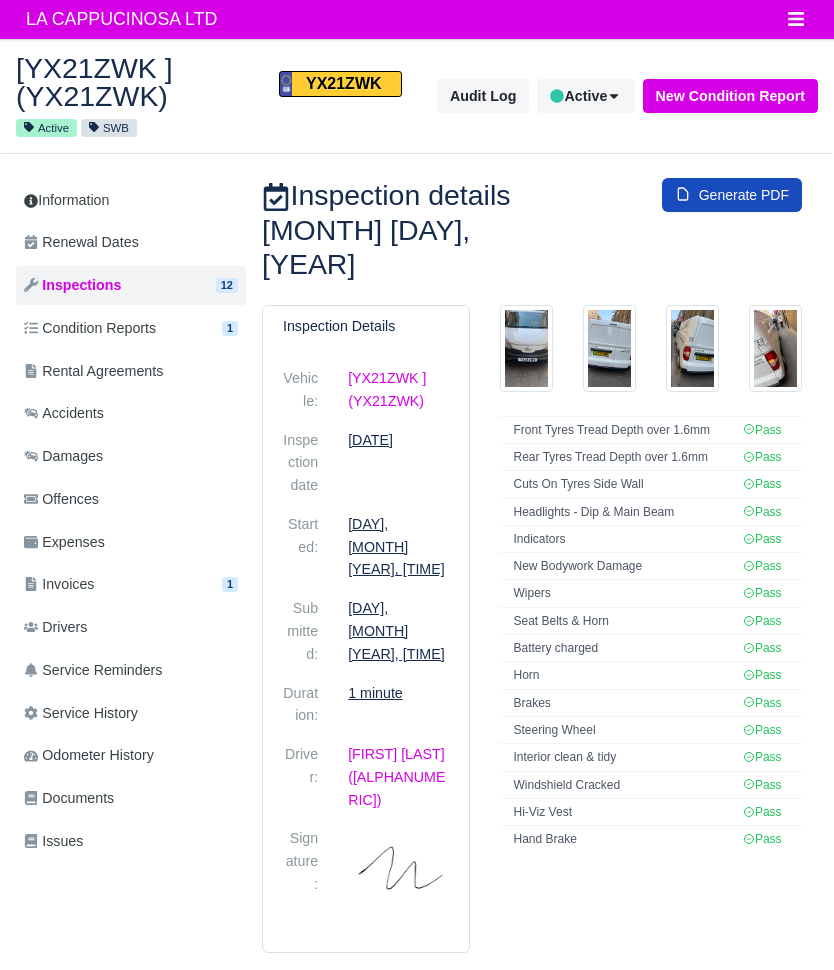 scroll, scrollTop: 0, scrollLeft: 0, axis: both 